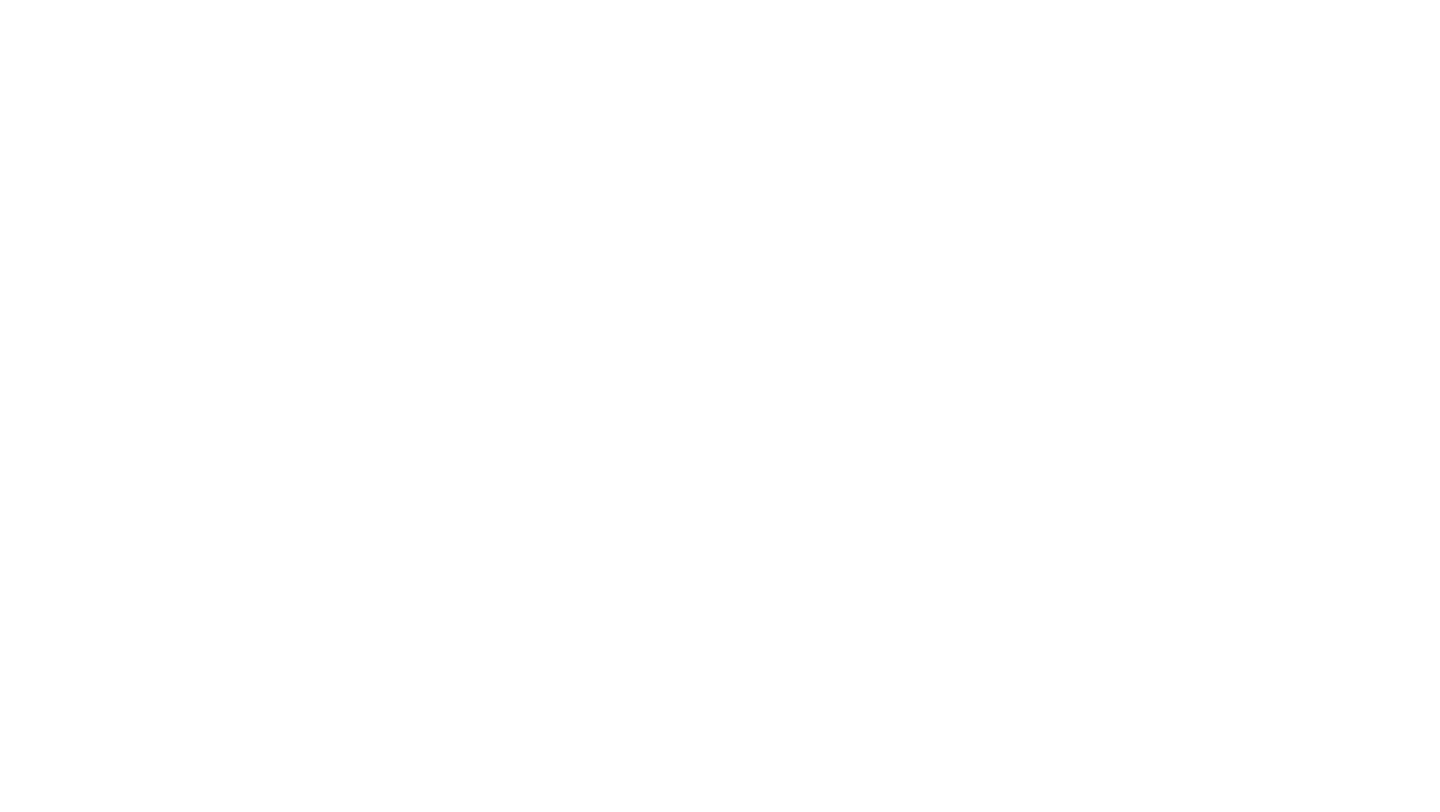 scroll, scrollTop: 0, scrollLeft: 0, axis: both 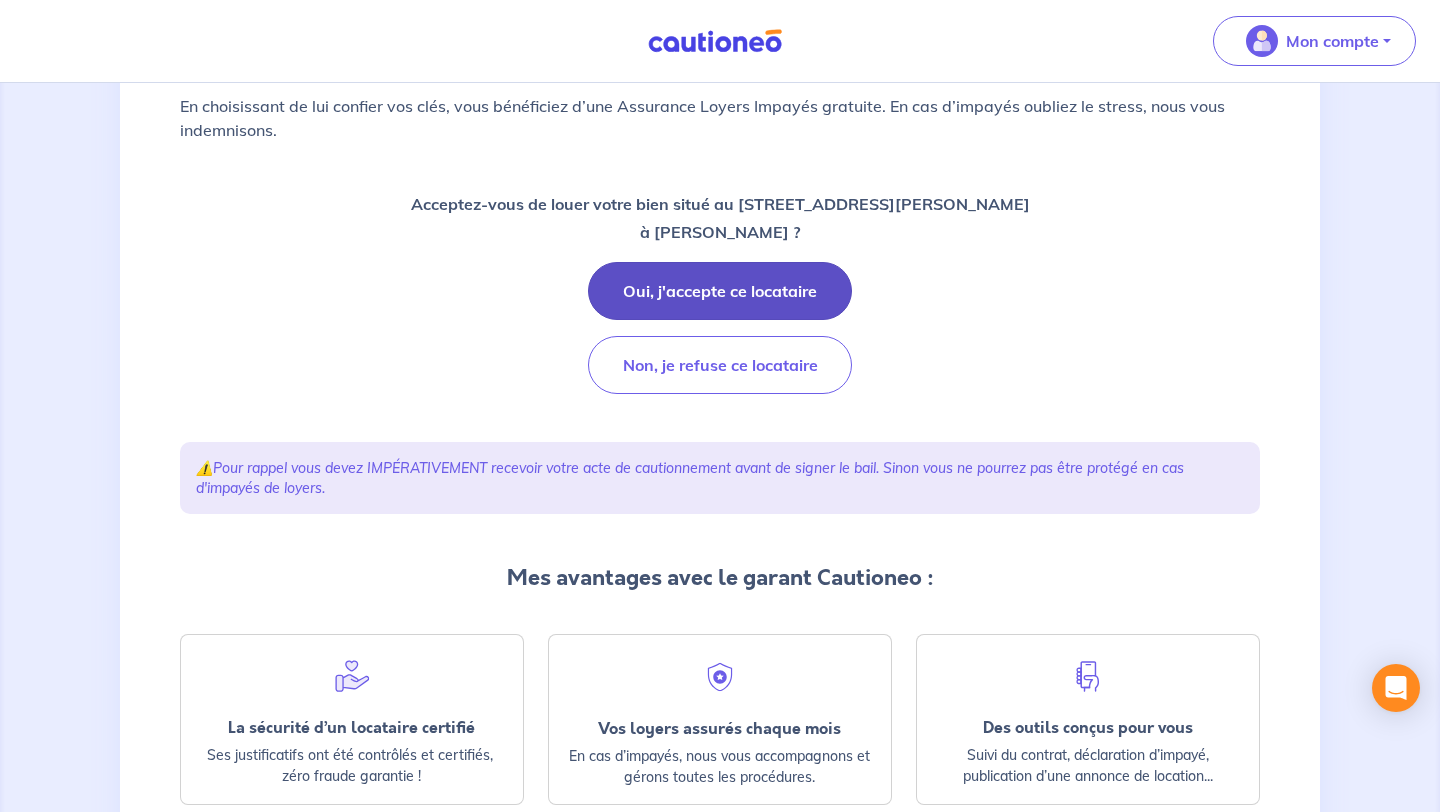 click on "Oui, j'accepte ce locataire" at bounding box center (720, 291) 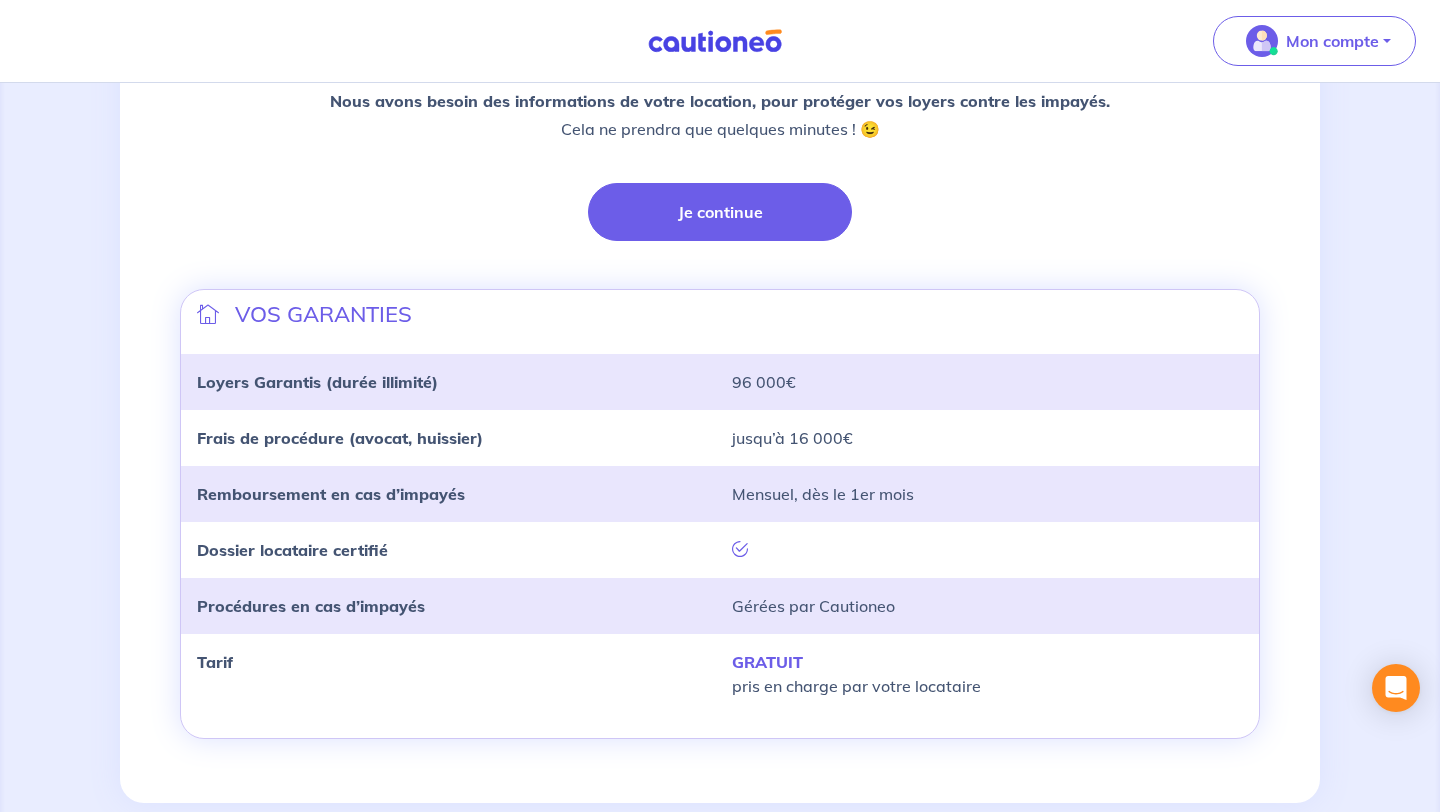 scroll, scrollTop: 522, scrollLeft: 0, axis: vertical 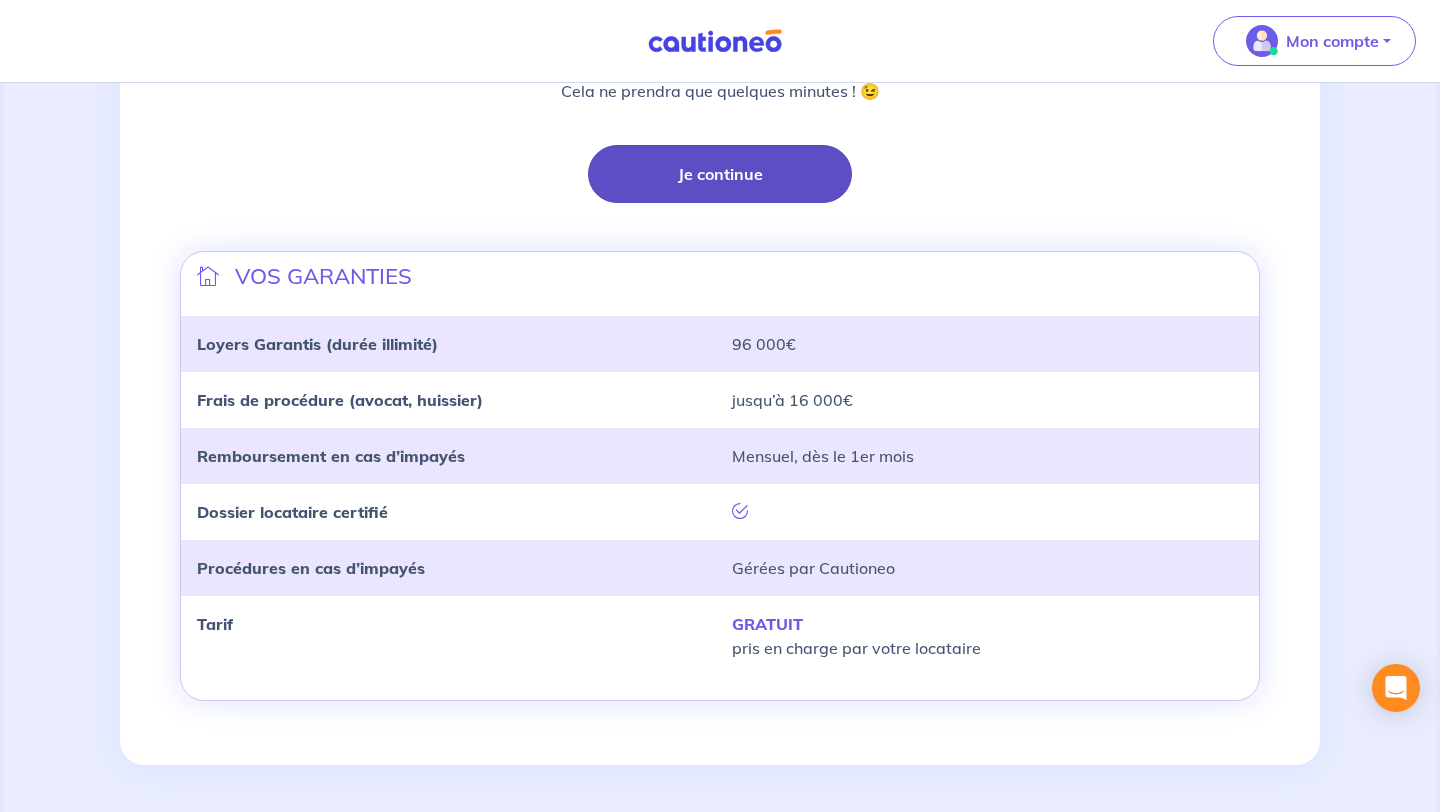 click on "Je continue" at bounding box center (720, 174) 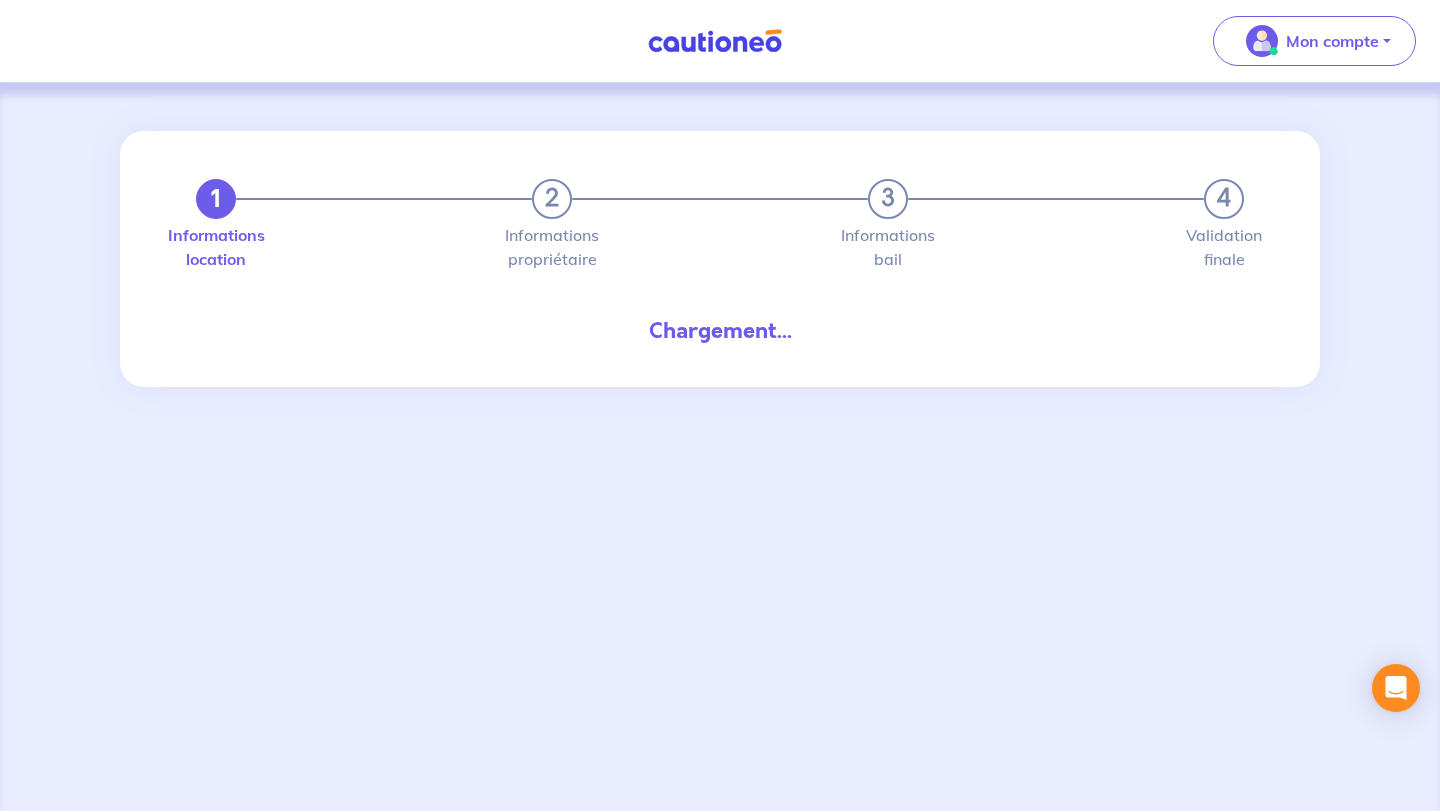 scroll, scrollTop: 0, scrollLeft: 0, axis: both 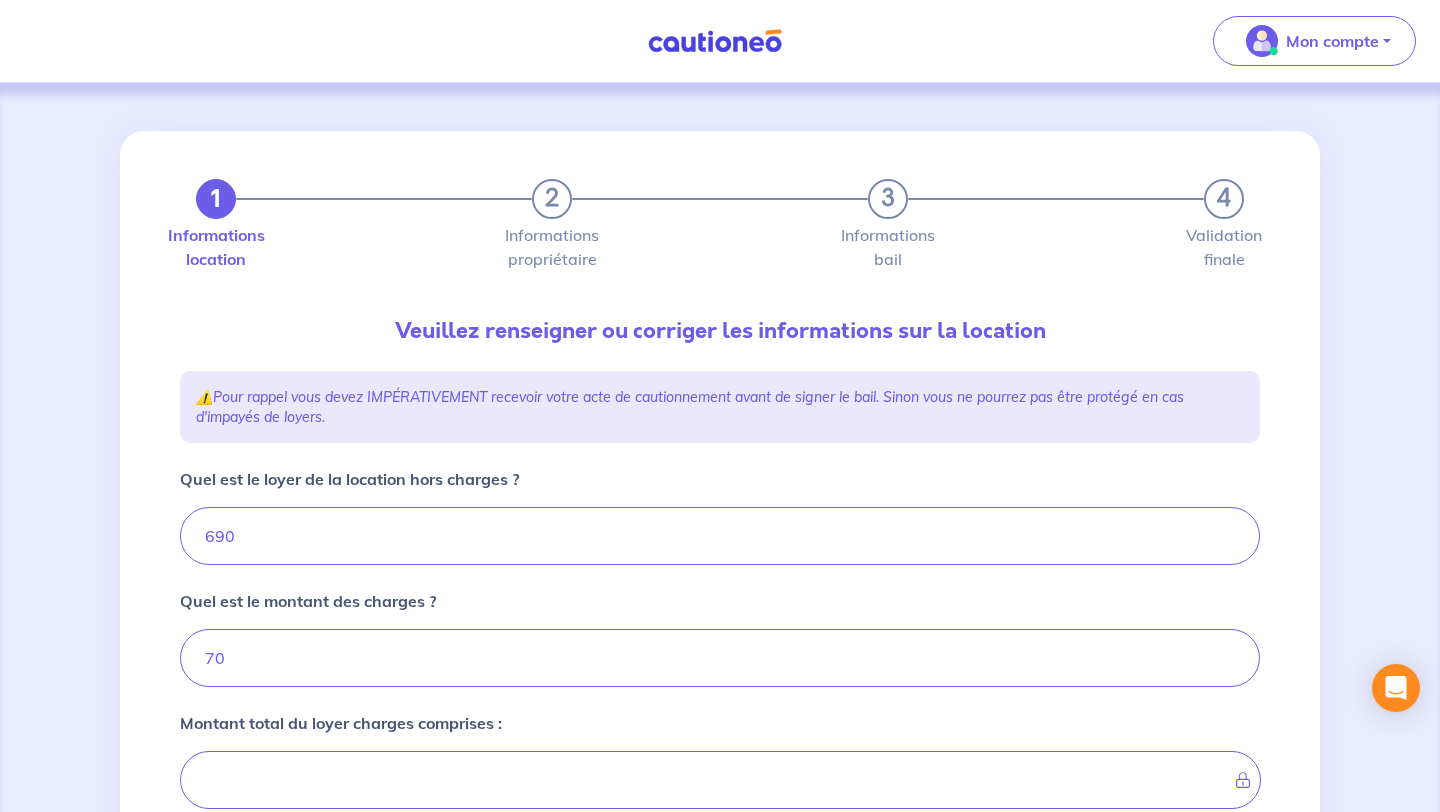type on "760" 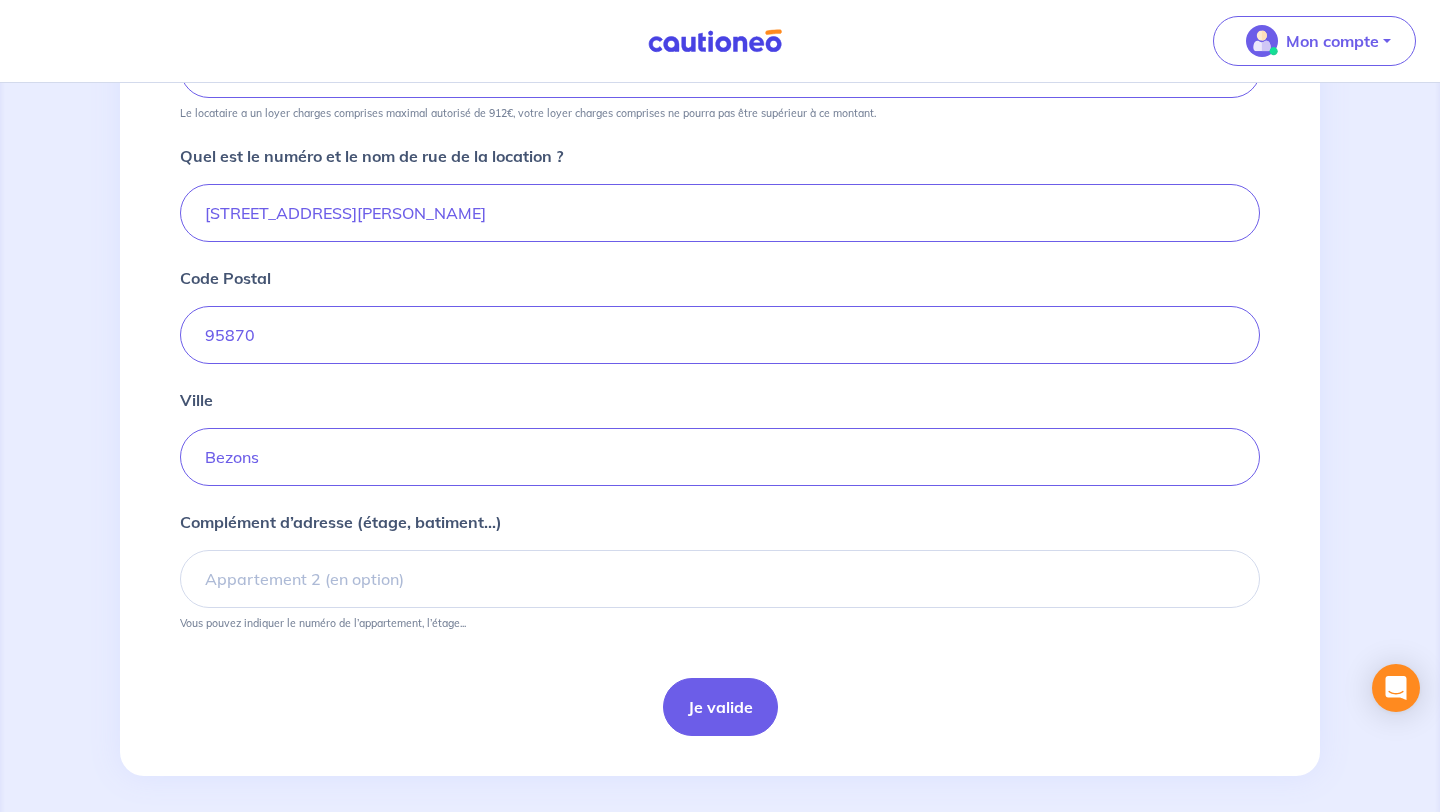 scroll, scrollTop: 723, scrollLeft: 0, axis: vertical 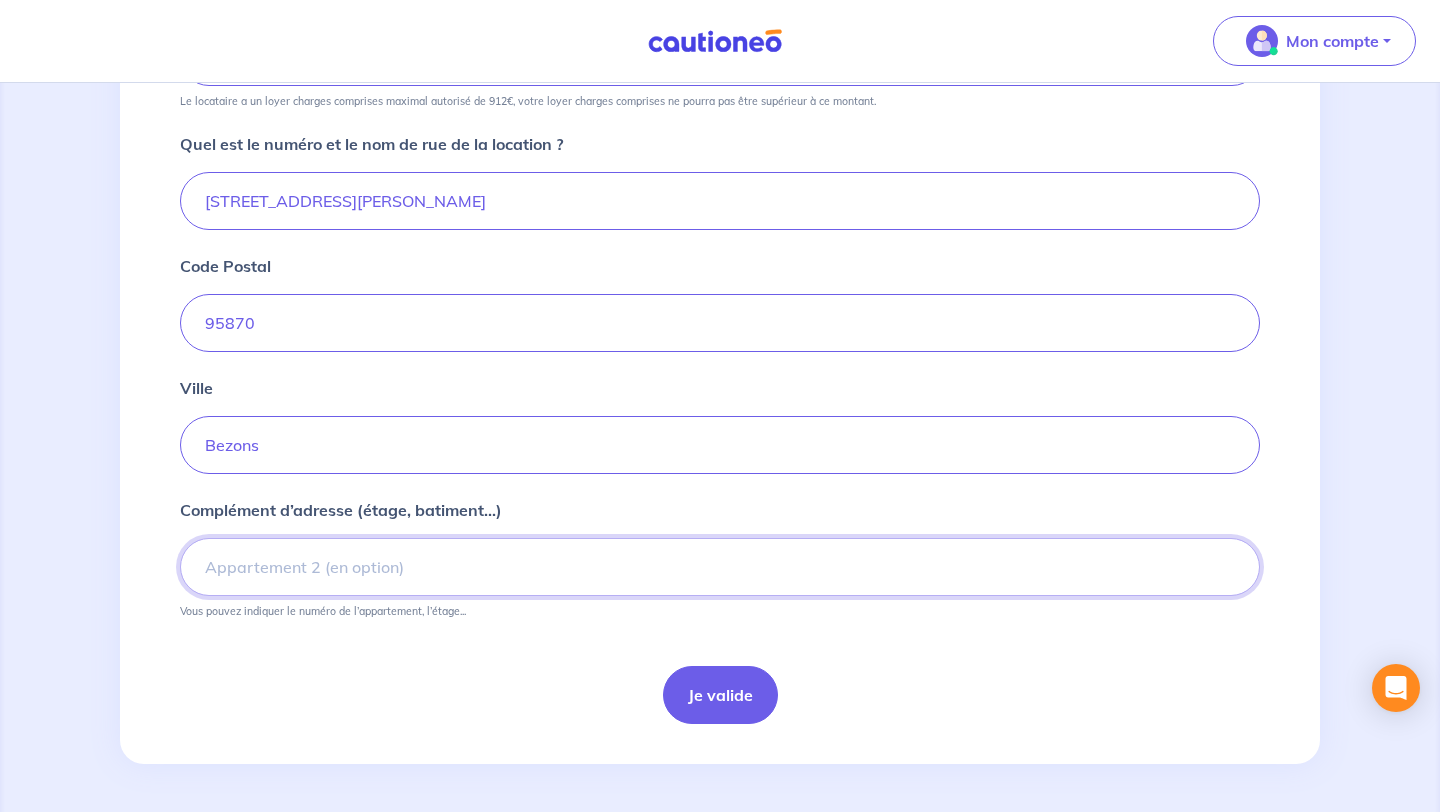 click on "Complément d’adresse (étage, batiment...)" at bounding box center (720, 567) 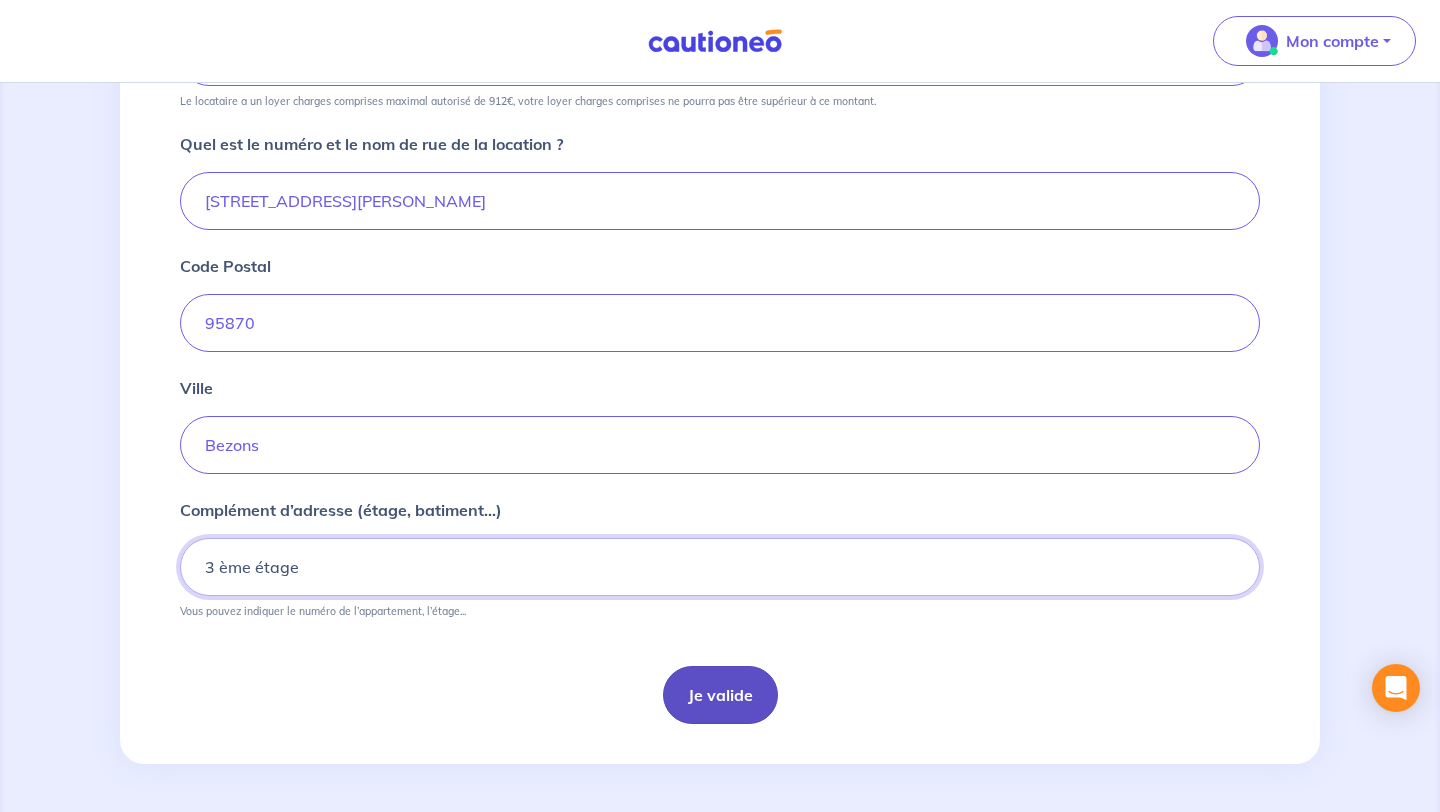 type on "3 ème étage" 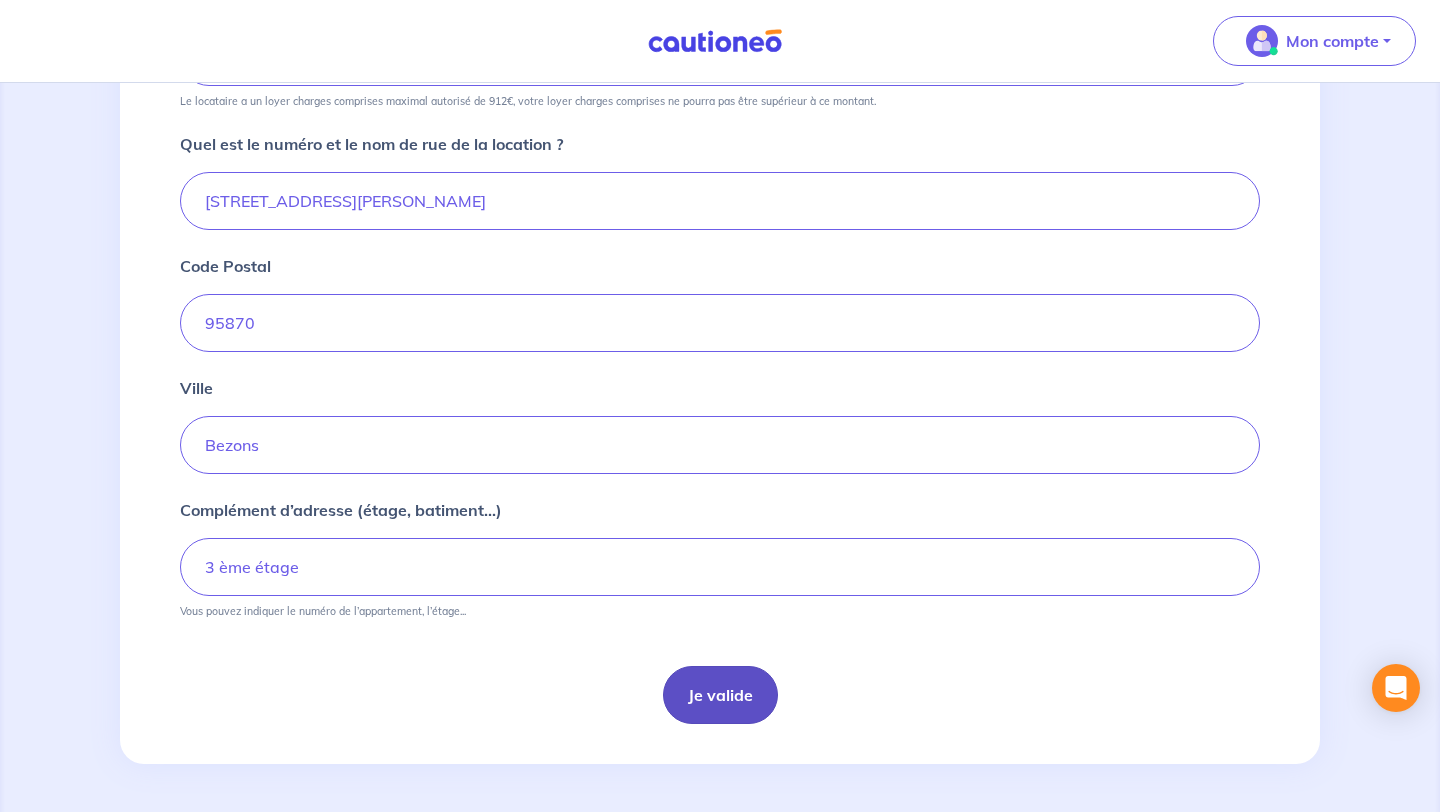 click on "Je valide" at bounding box center [720, 695] 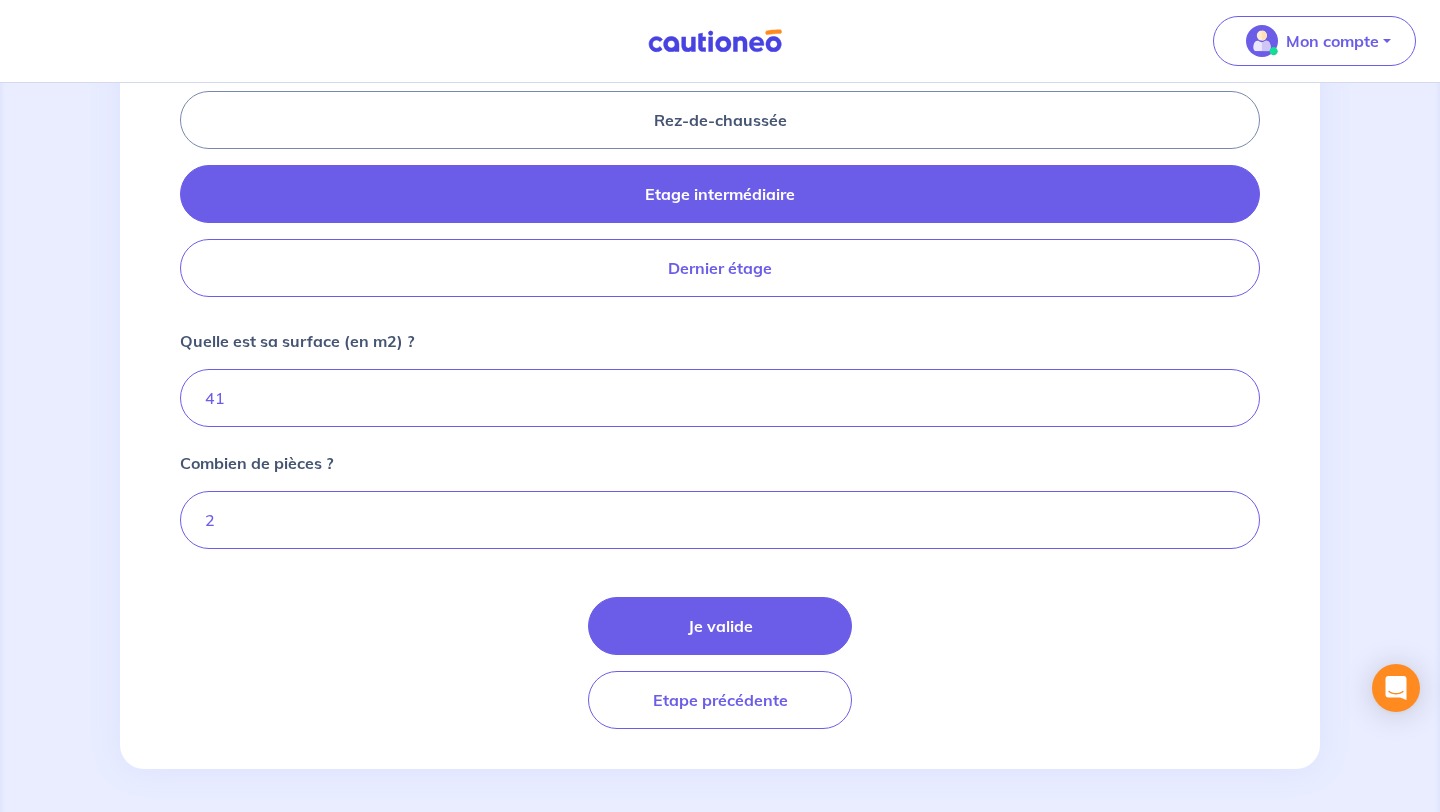 scroll, scrollTop: 899, scrollLeft: 0, axis: vertical 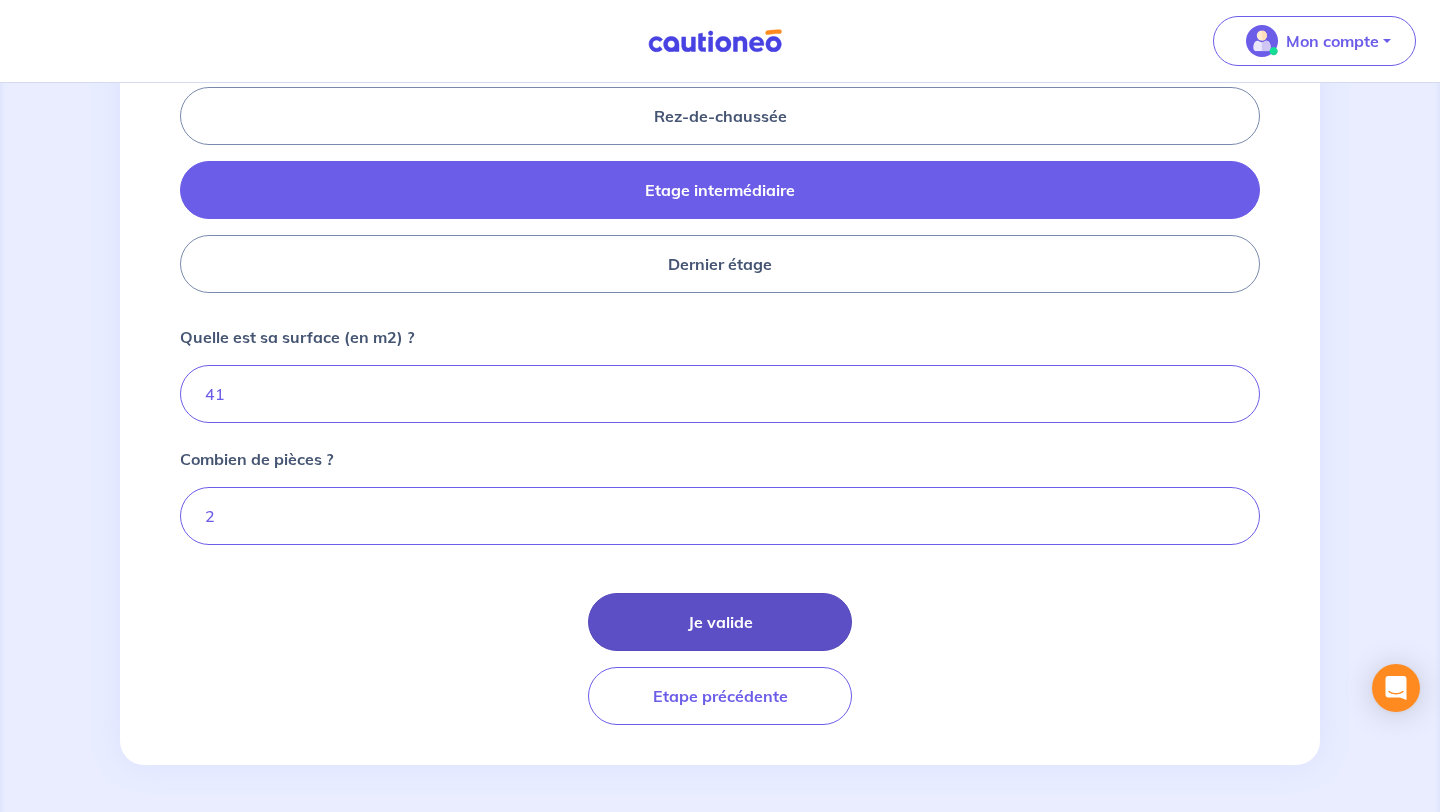 click on "Je valide" at bounding box center (720, 622) 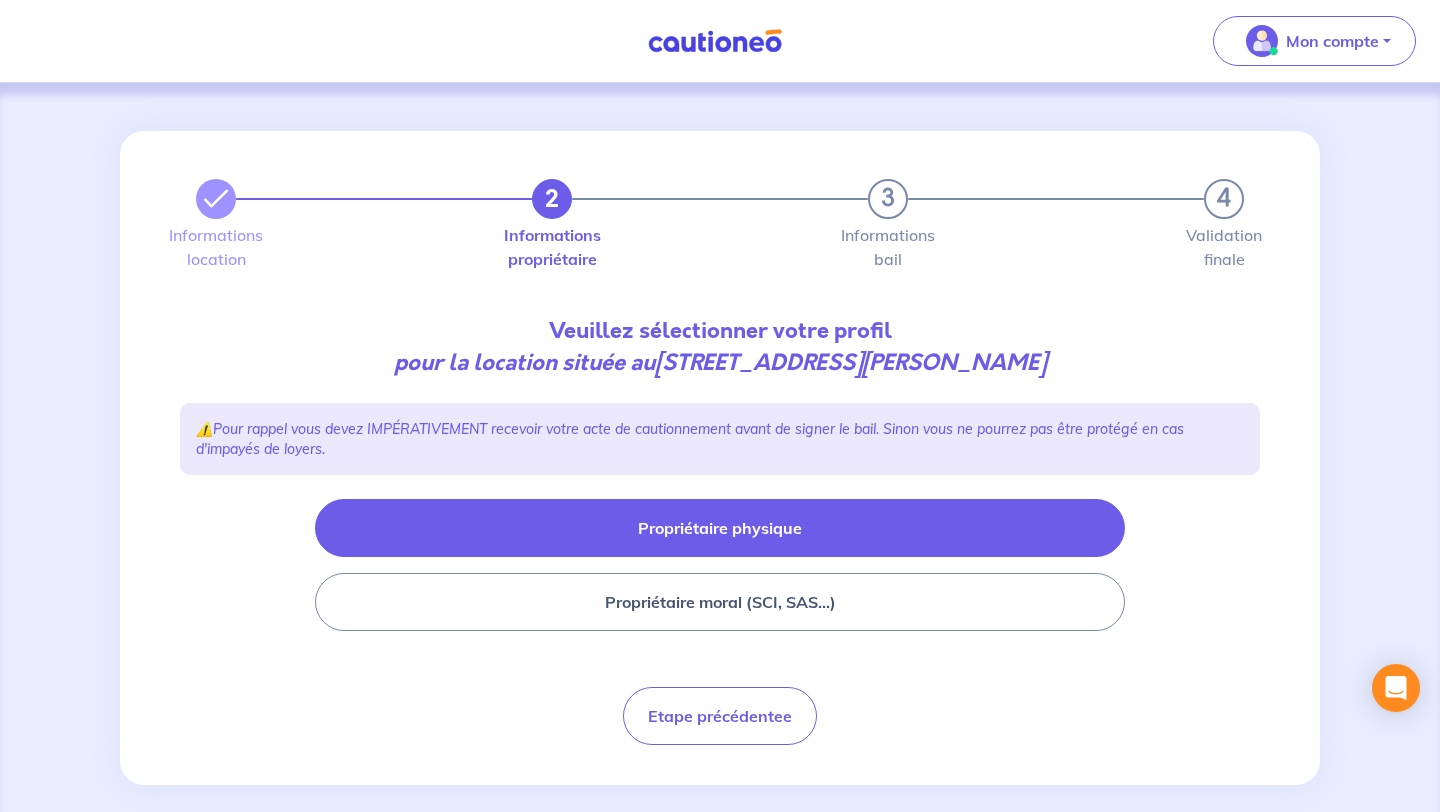 scroll, scrollTop: 21, scrollLeft: 0, axis: vertical 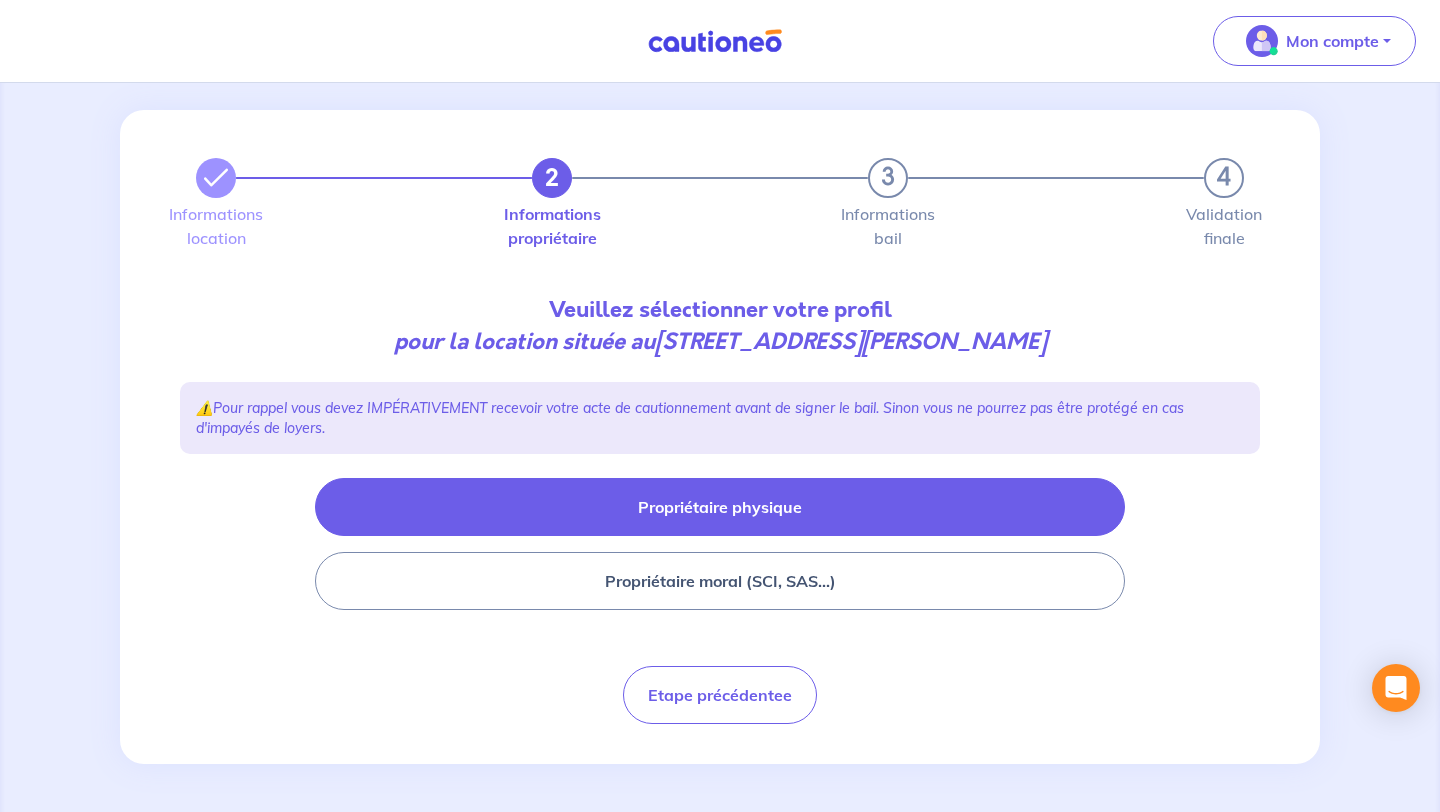 click on "Propriétaire physique" at bounding box center [720, 507] 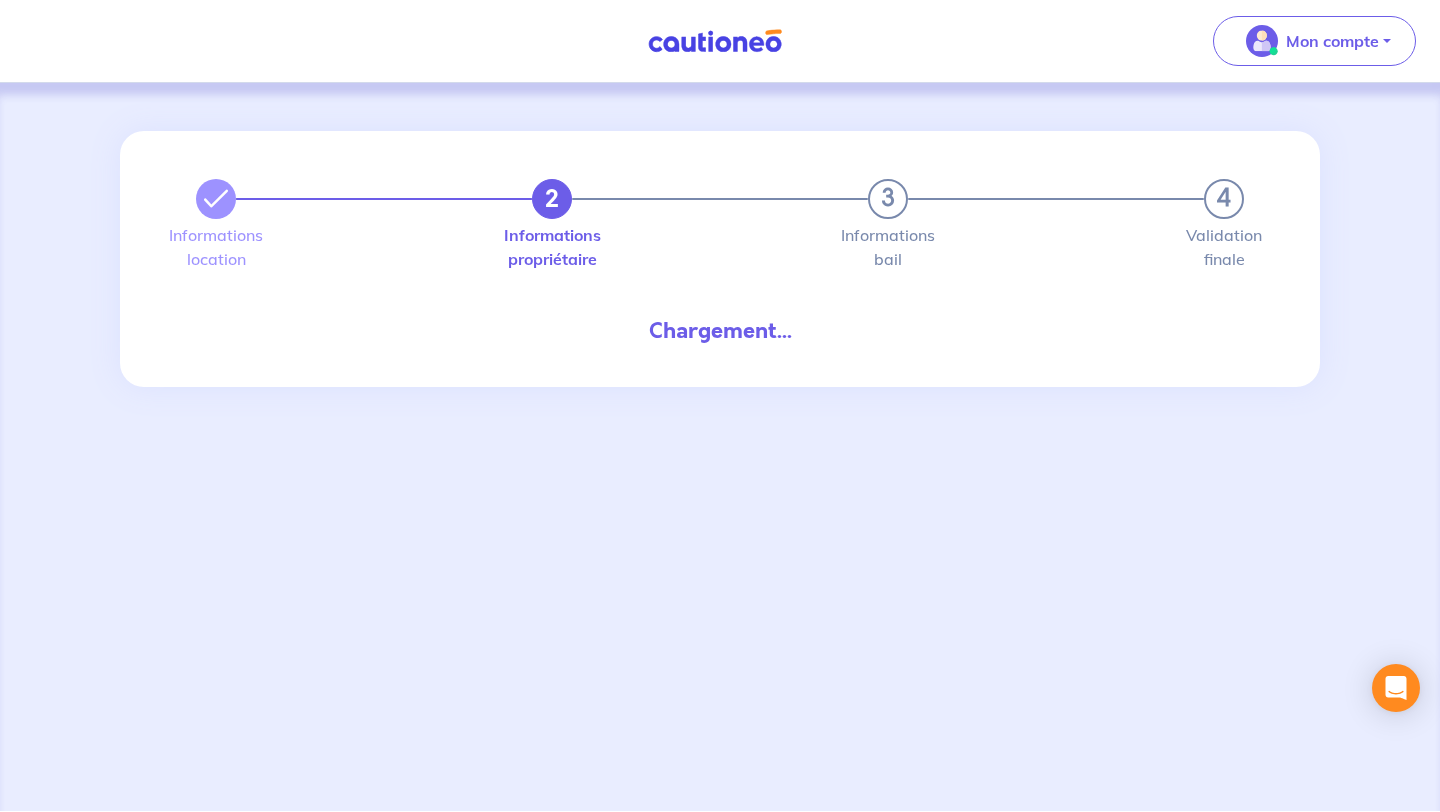 select on "FR" 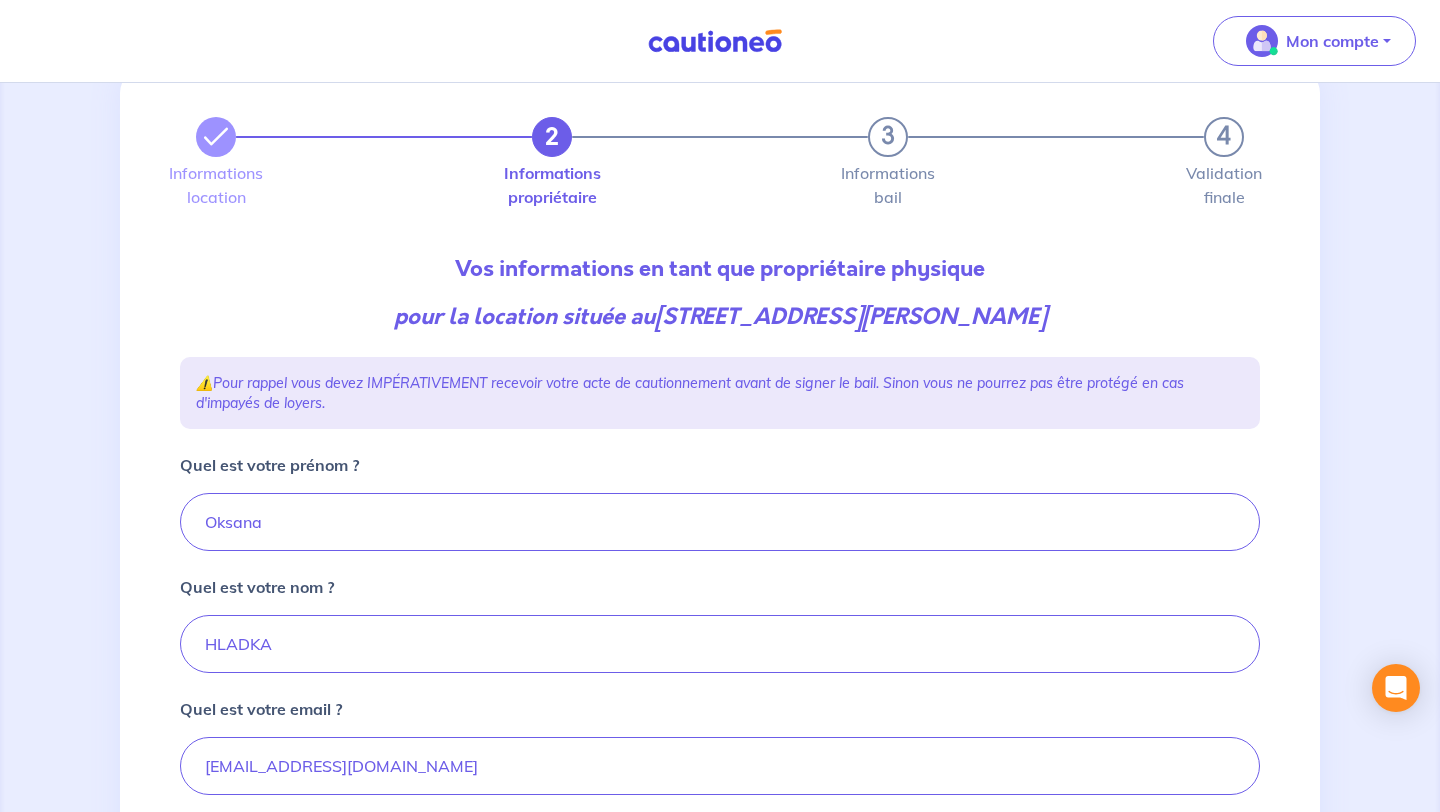 scroll, scrollTop: 76, scrollLeft: 0, axis: vertical 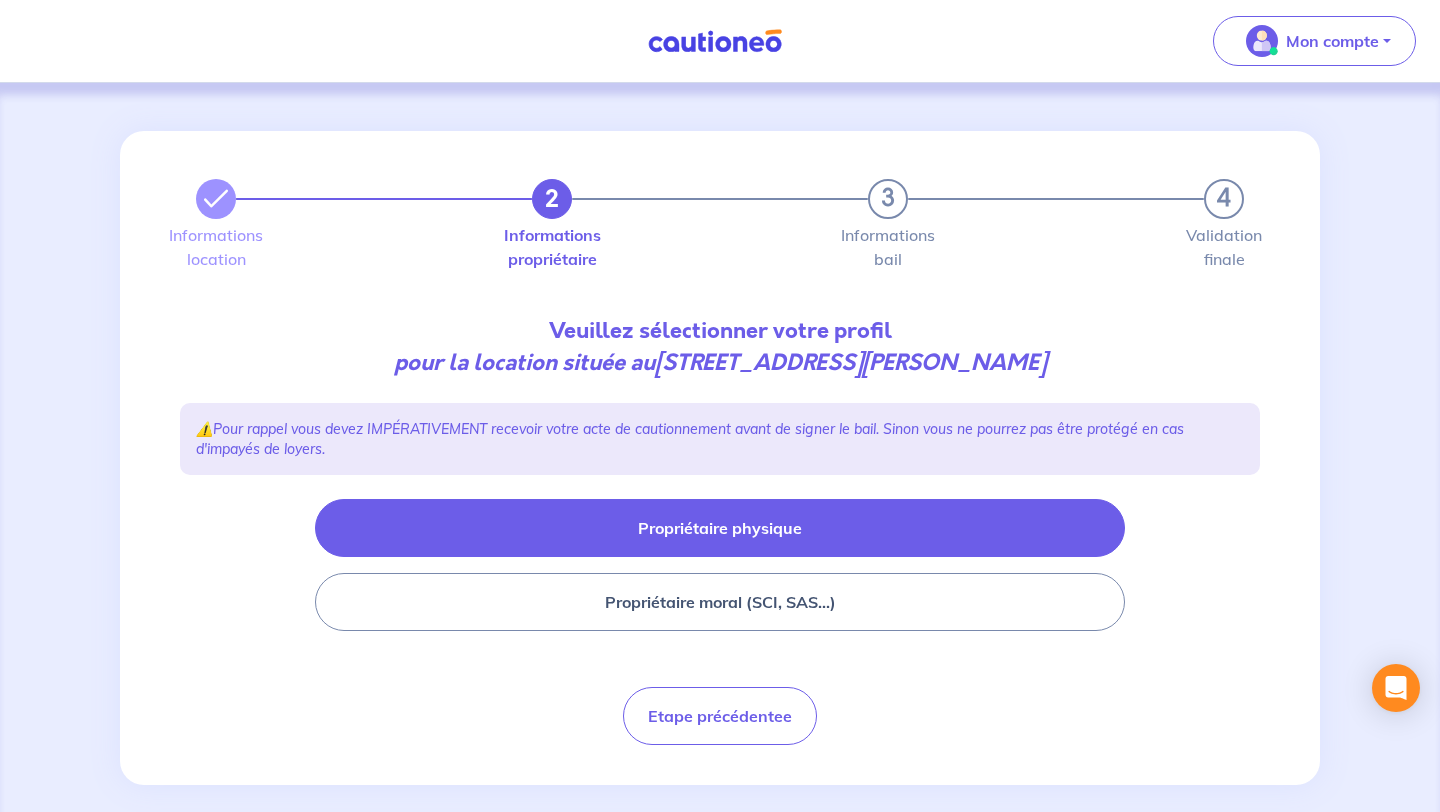 click on "Propriétaire physique" at bounding box center [720, 528] 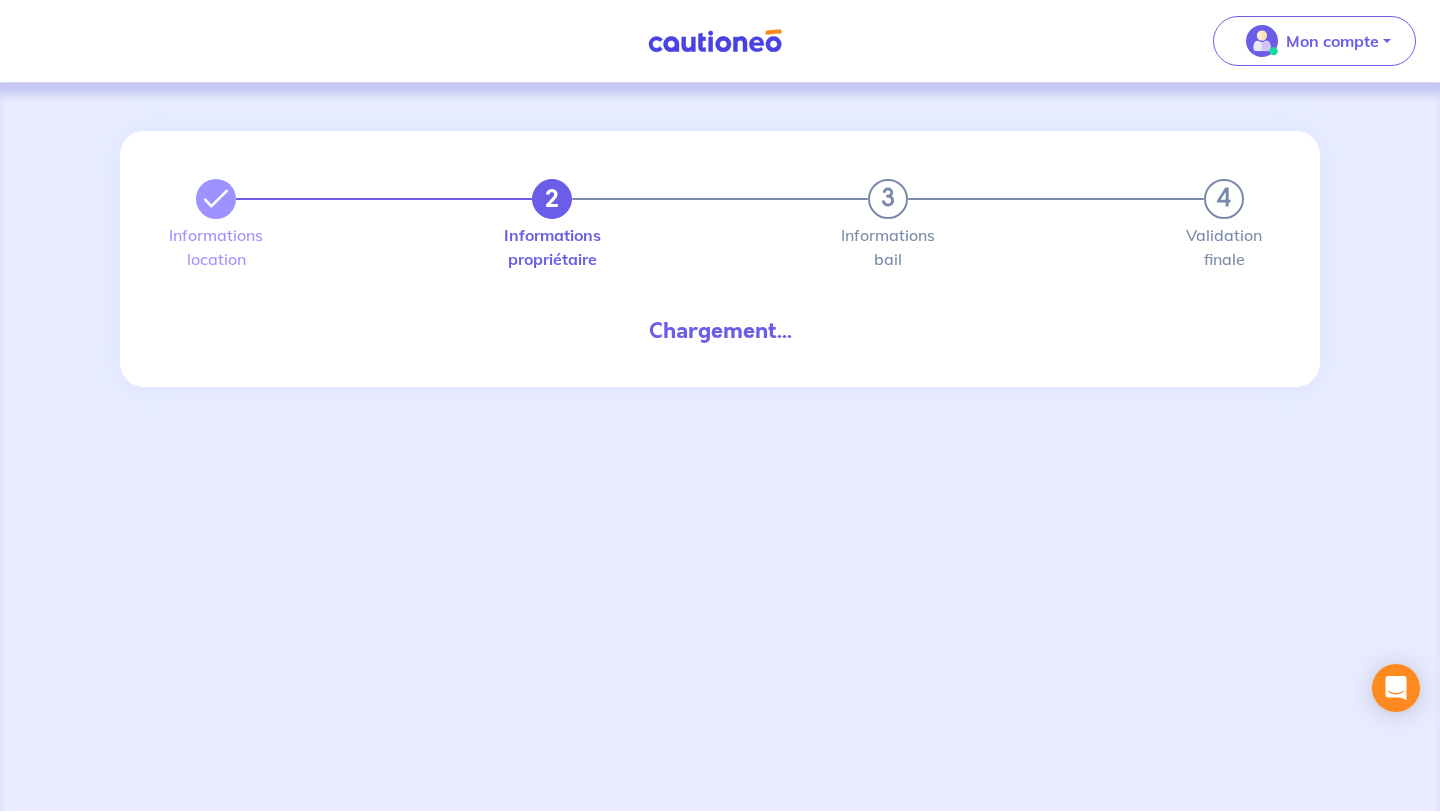 select on "FR" 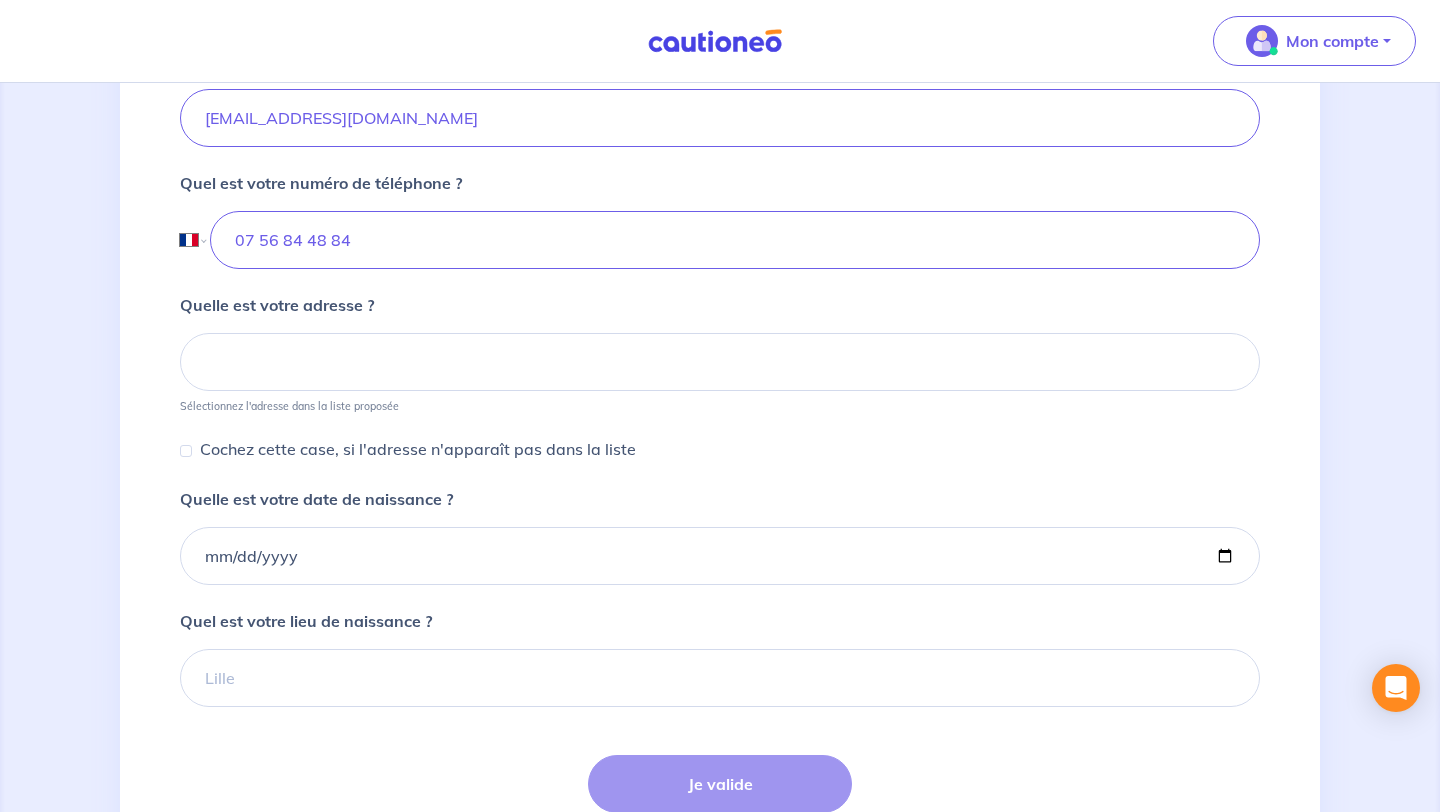 scroll, scrollTop: 713, scrollLeft: 0, axis: vertical 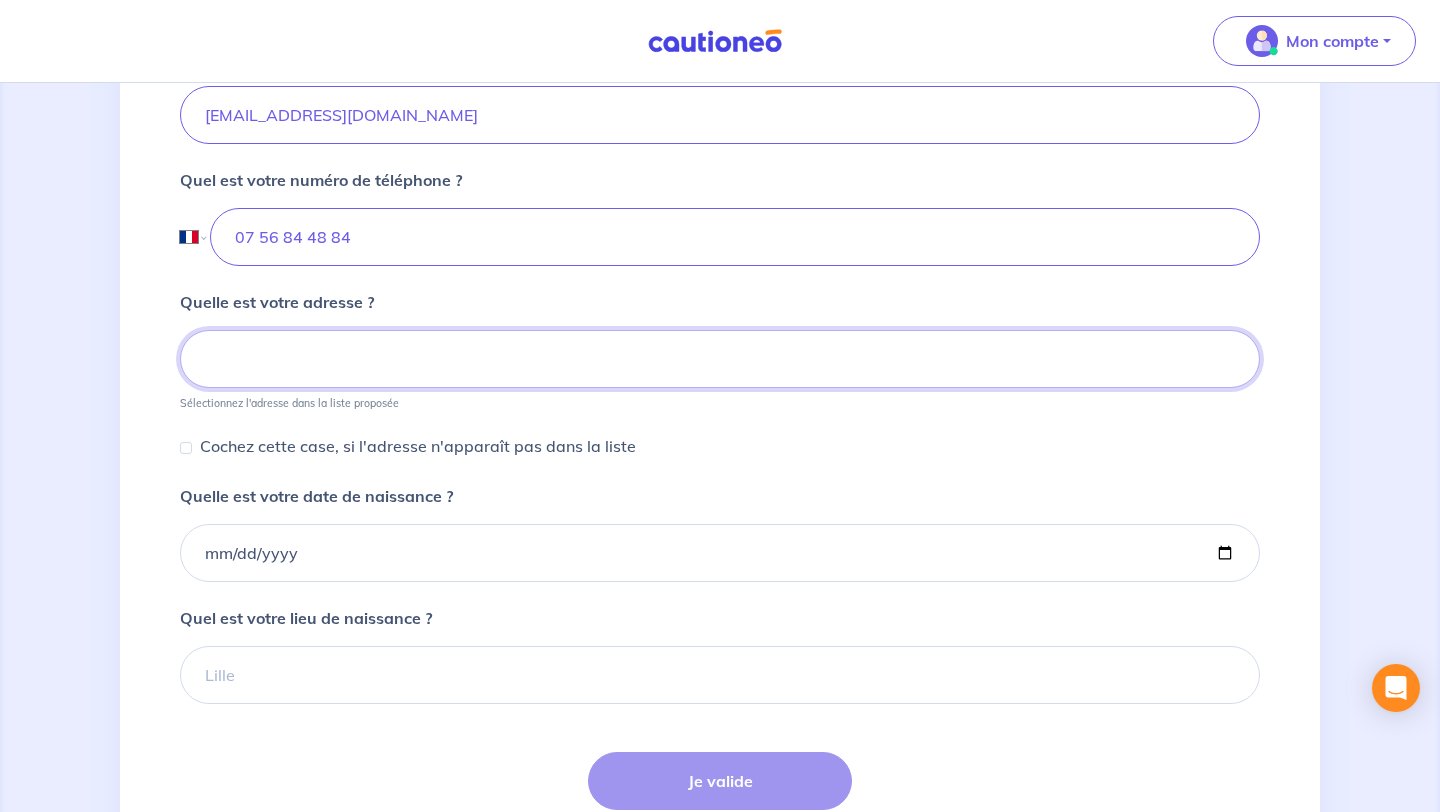 click at bounding box center (720, 359) 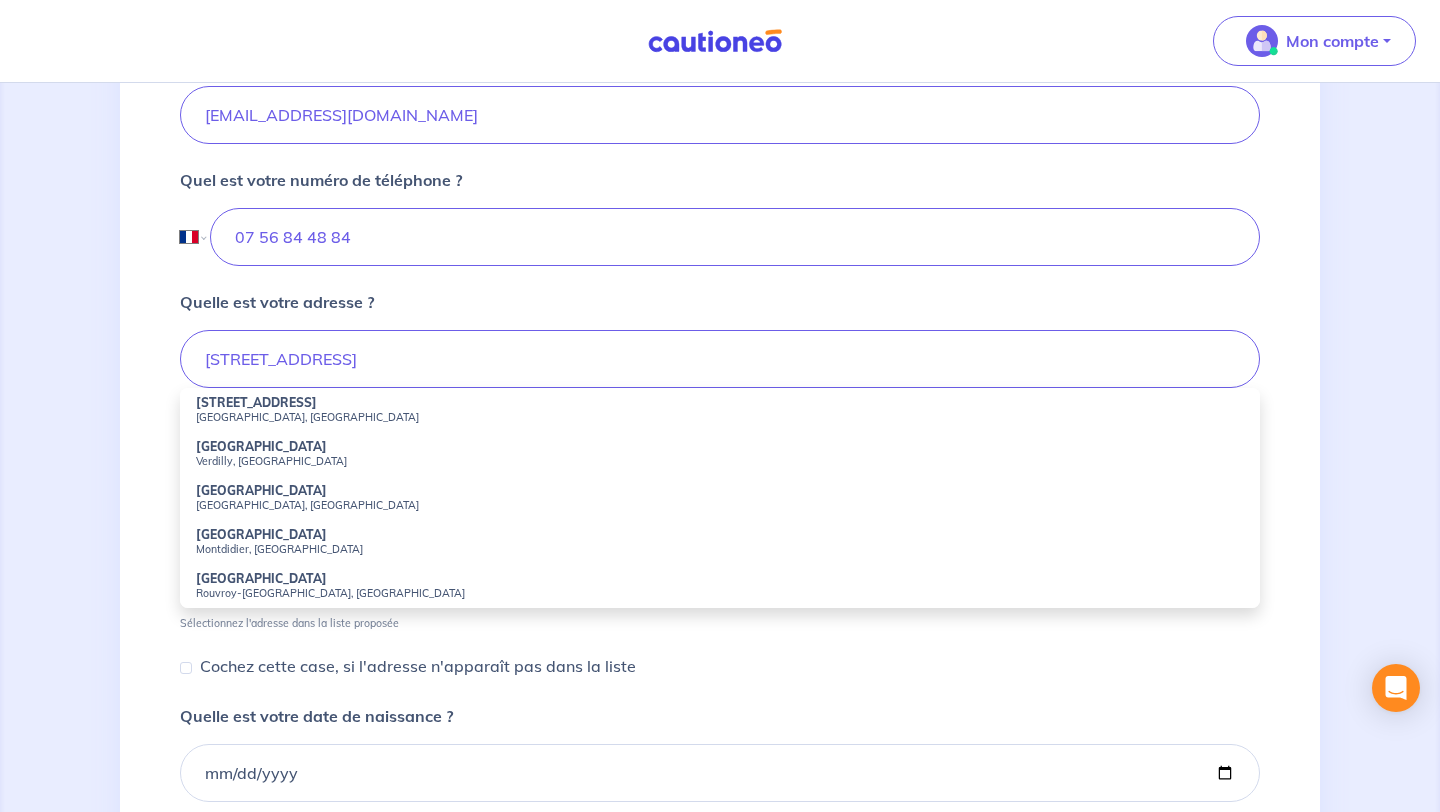 click on "Villennes-sur-Seine, France" at bounding box center (720, 417) 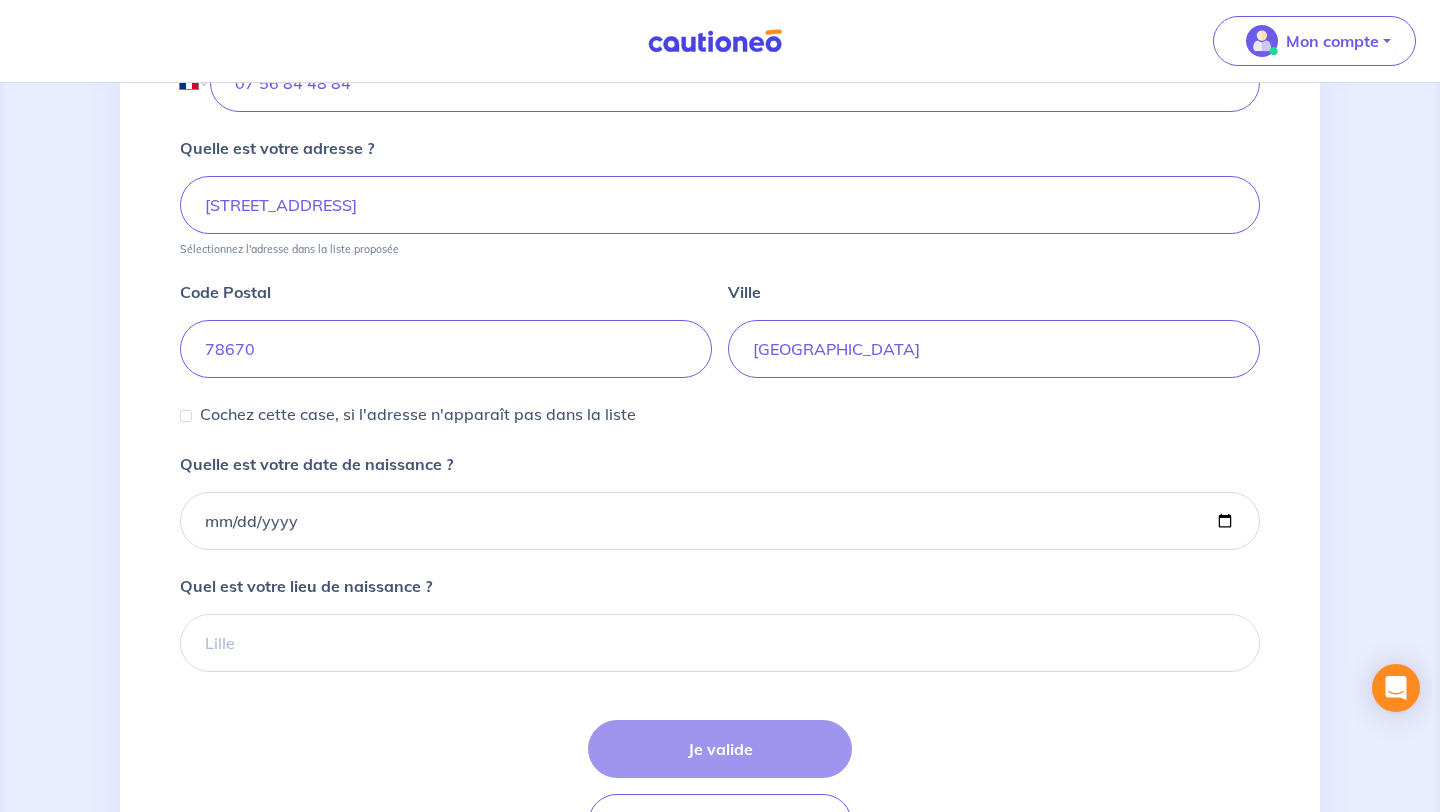 scroll, scrollTop: 891, scrollLeft: 0, axis: vertical 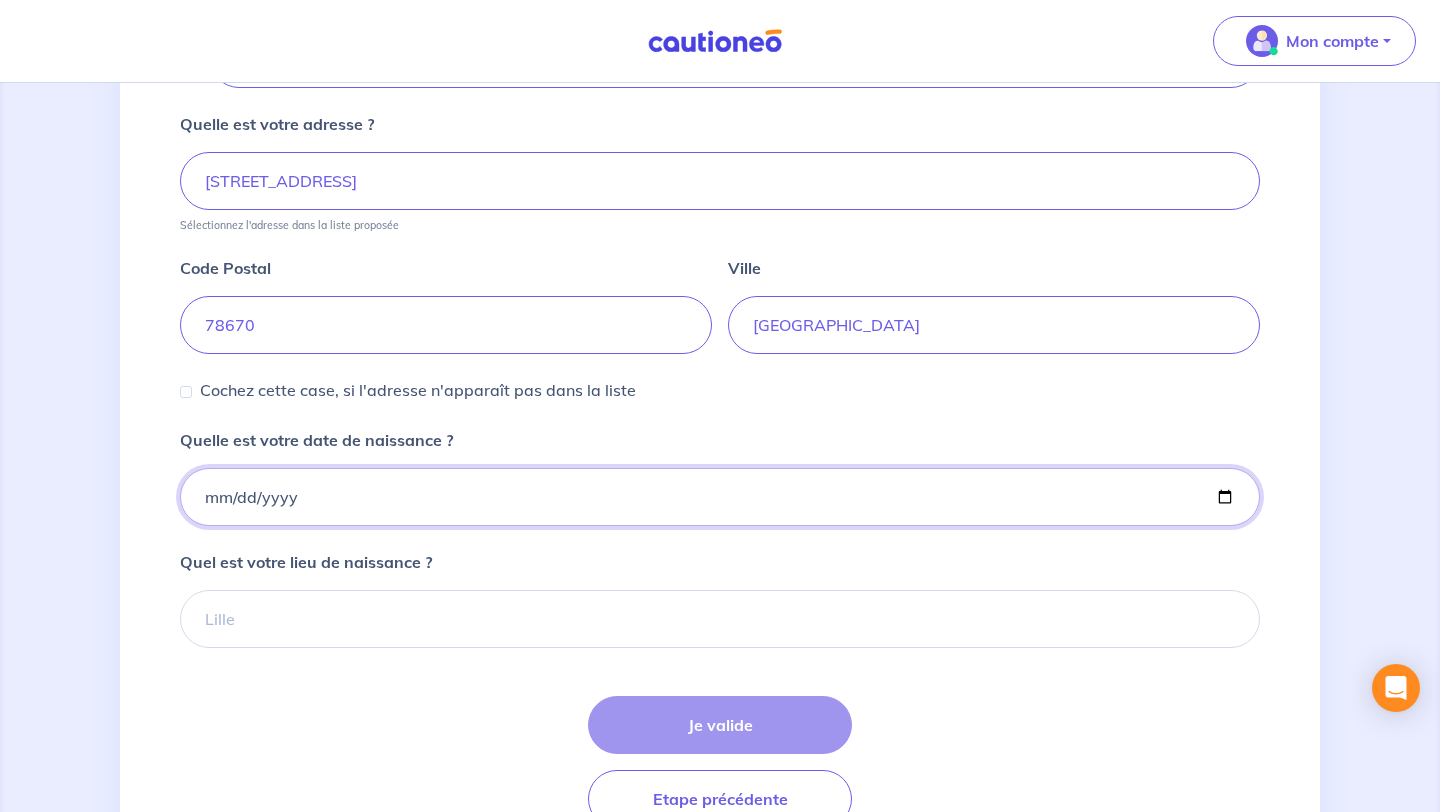 click on "Quelle est votre date de naissance ?" at bounding box center [720, 497] 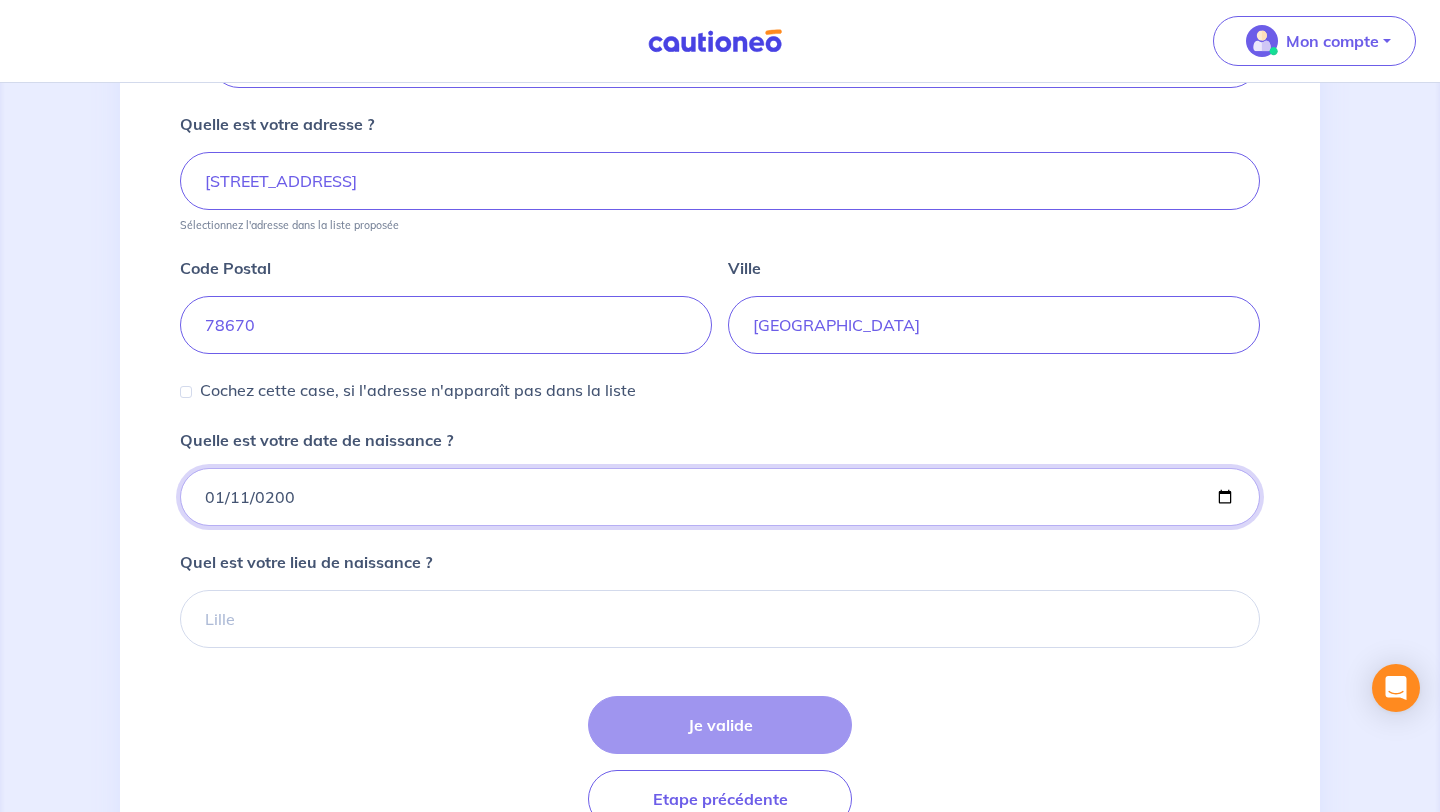 type on "2002-01-11" 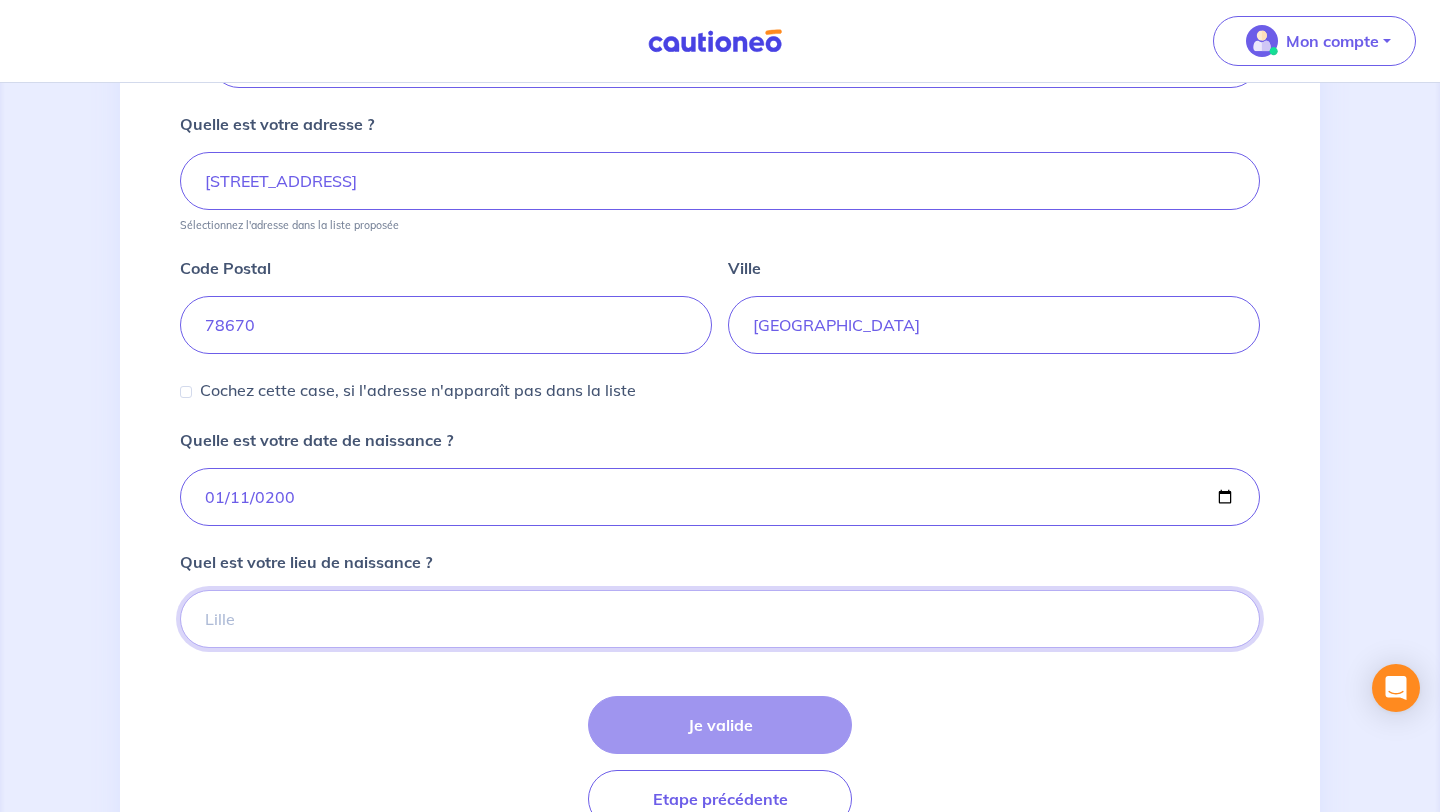 click on "Quel est votre lieu de naissance ?" at bounding box center (720, 619) 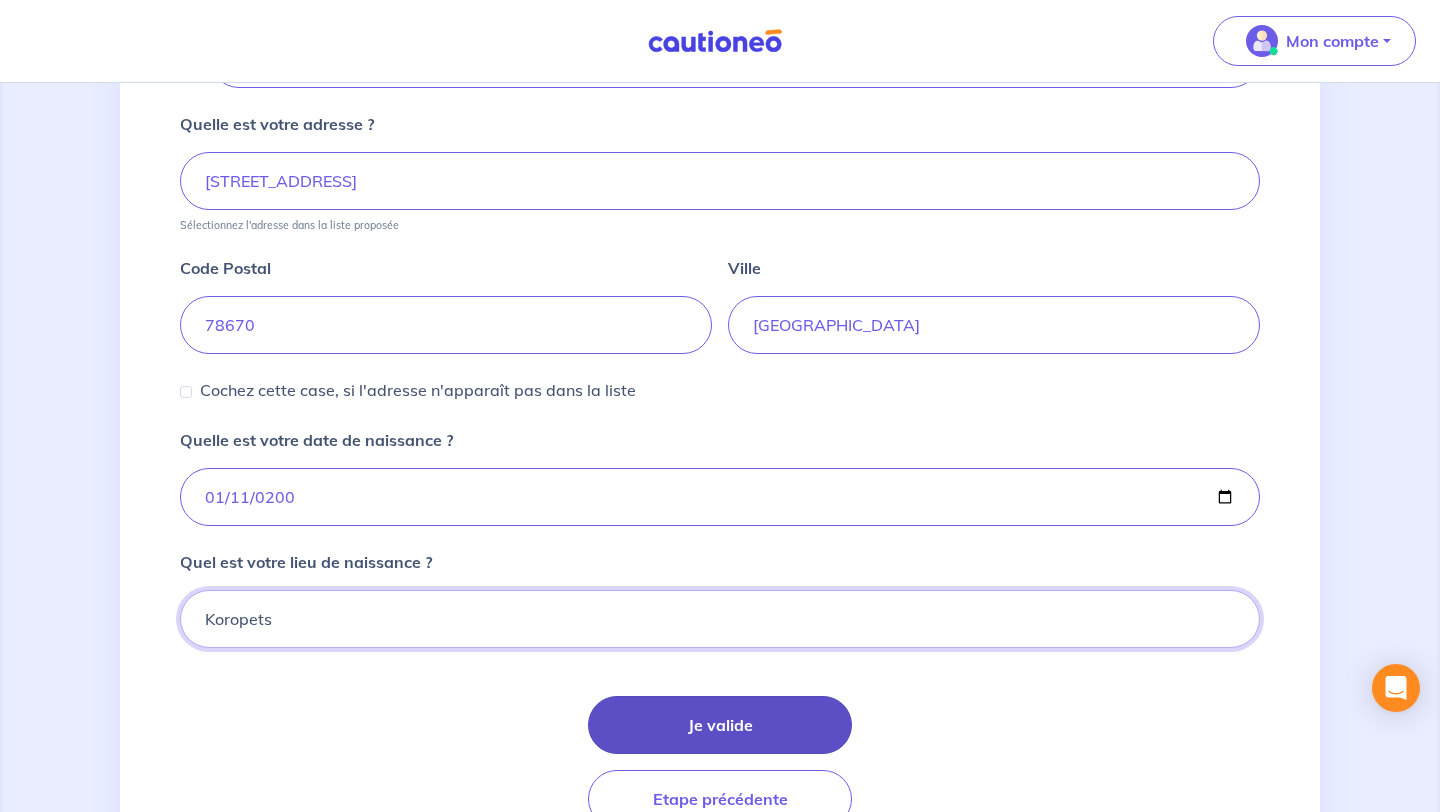 type on "Koropets" 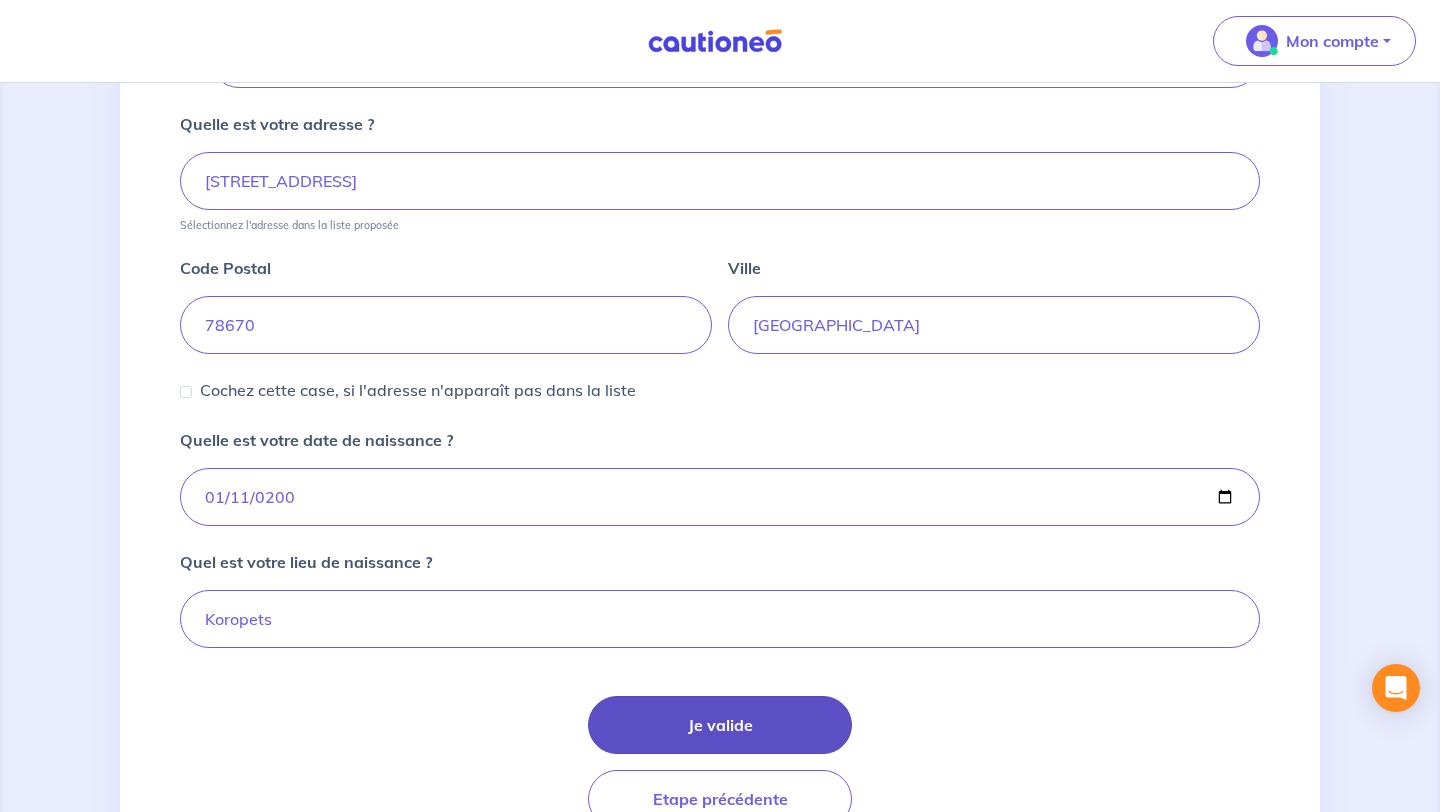 click on "Je valide" at bounding box center [720, 725] 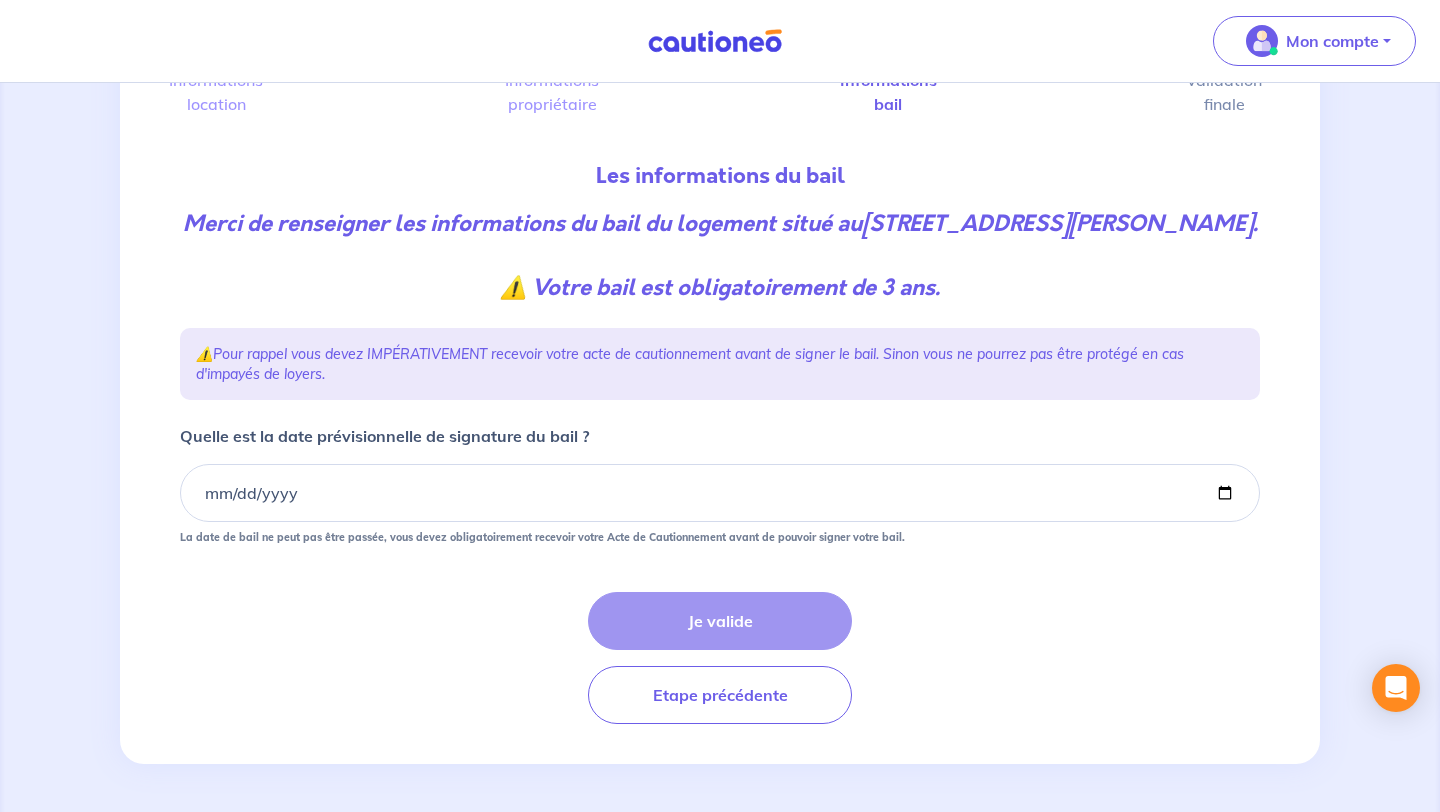 scroll, scrollTop: 187, scrollLeft: 0, axis: vertical 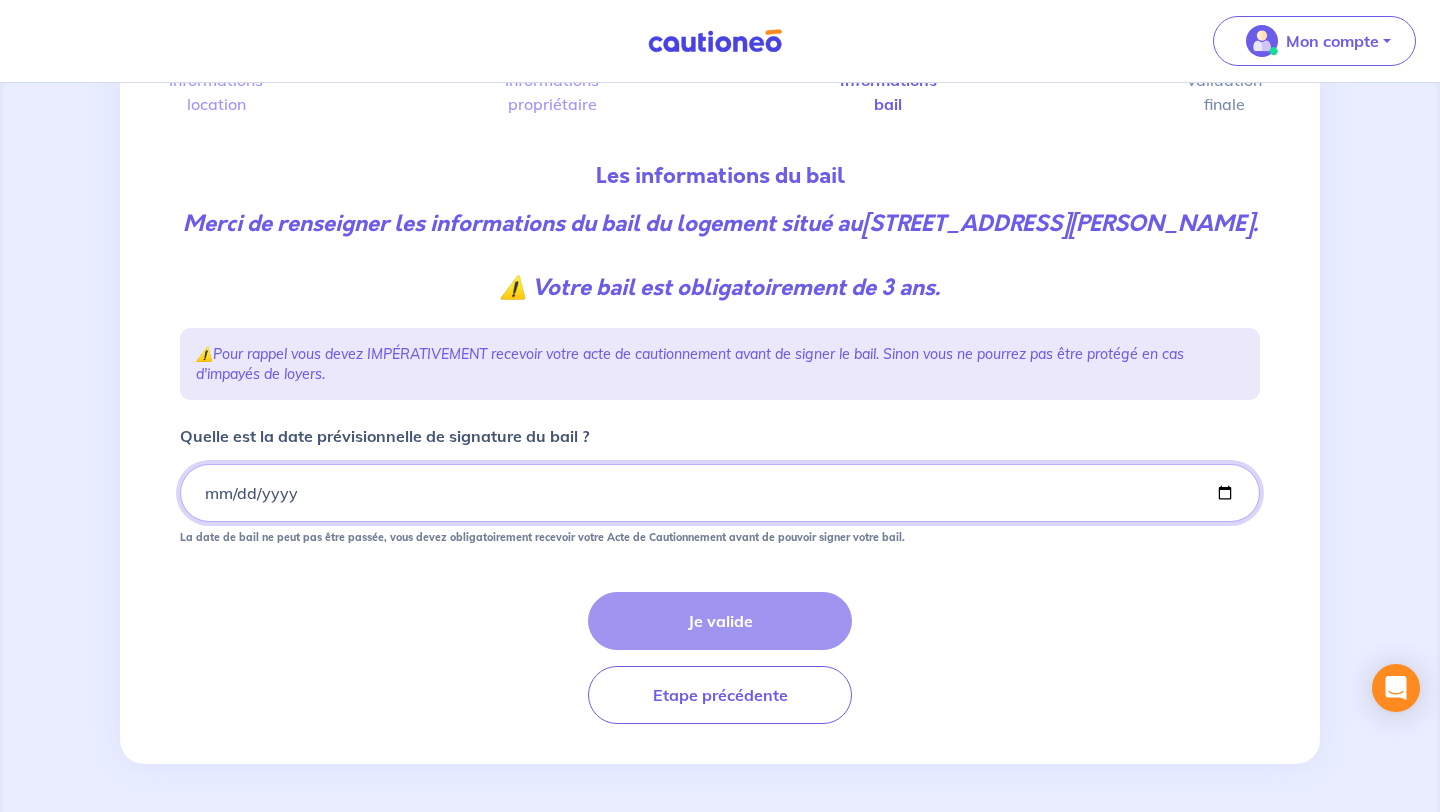click on "Quelle est la date prévisionnelle de signature du bail ?" at bounding box center (720, 493) 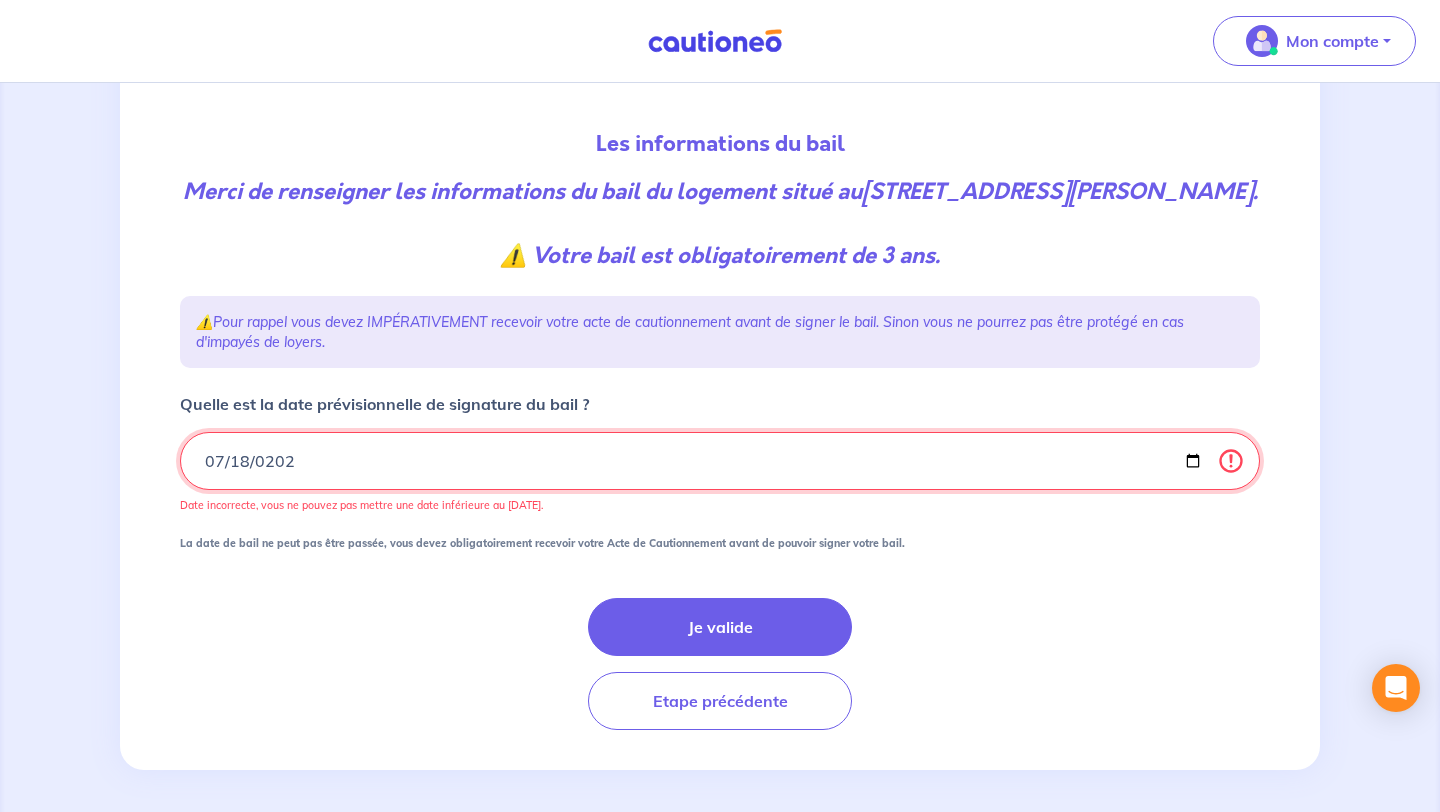 type on "2025-07-18" 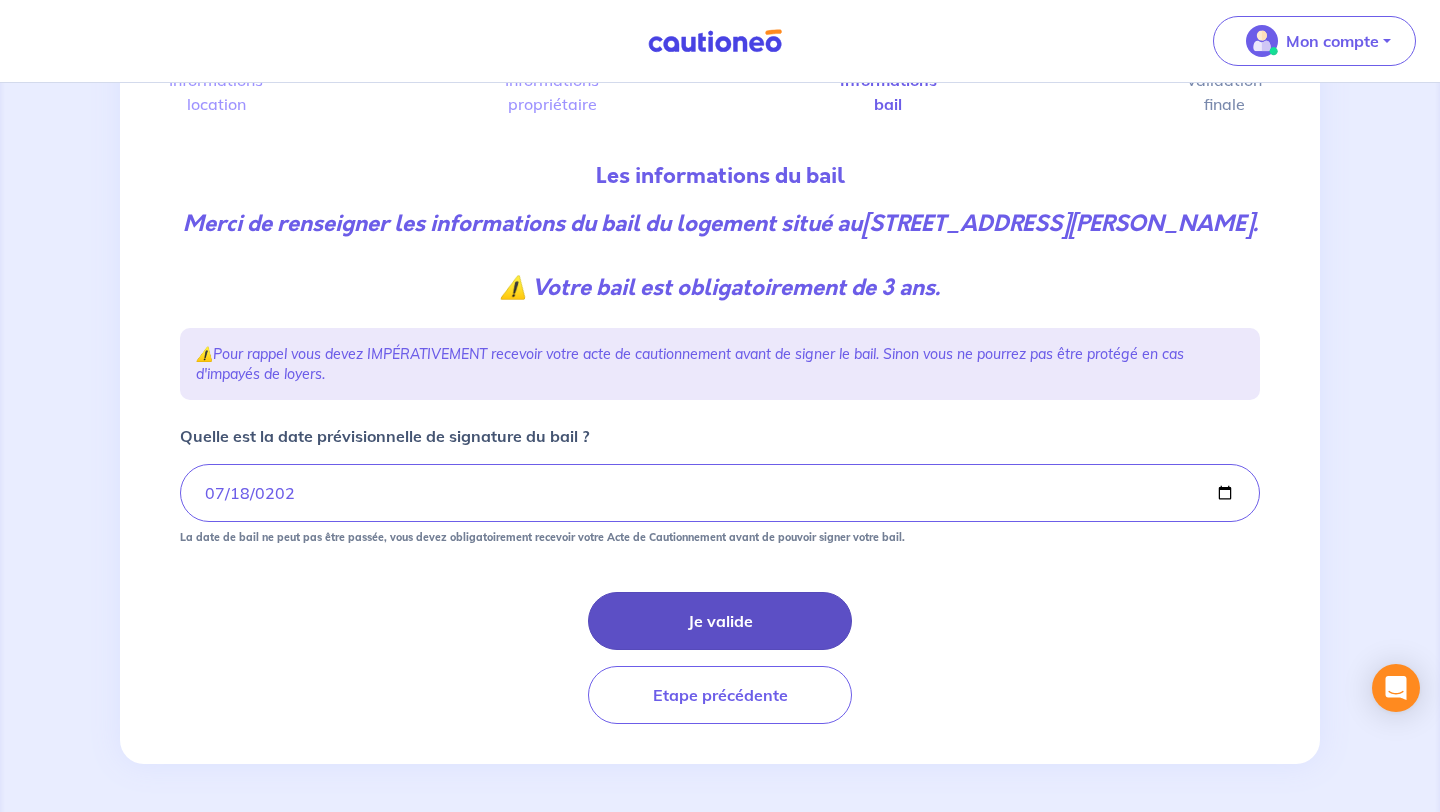 click on "Je valide" at bounding box center (720, 621) 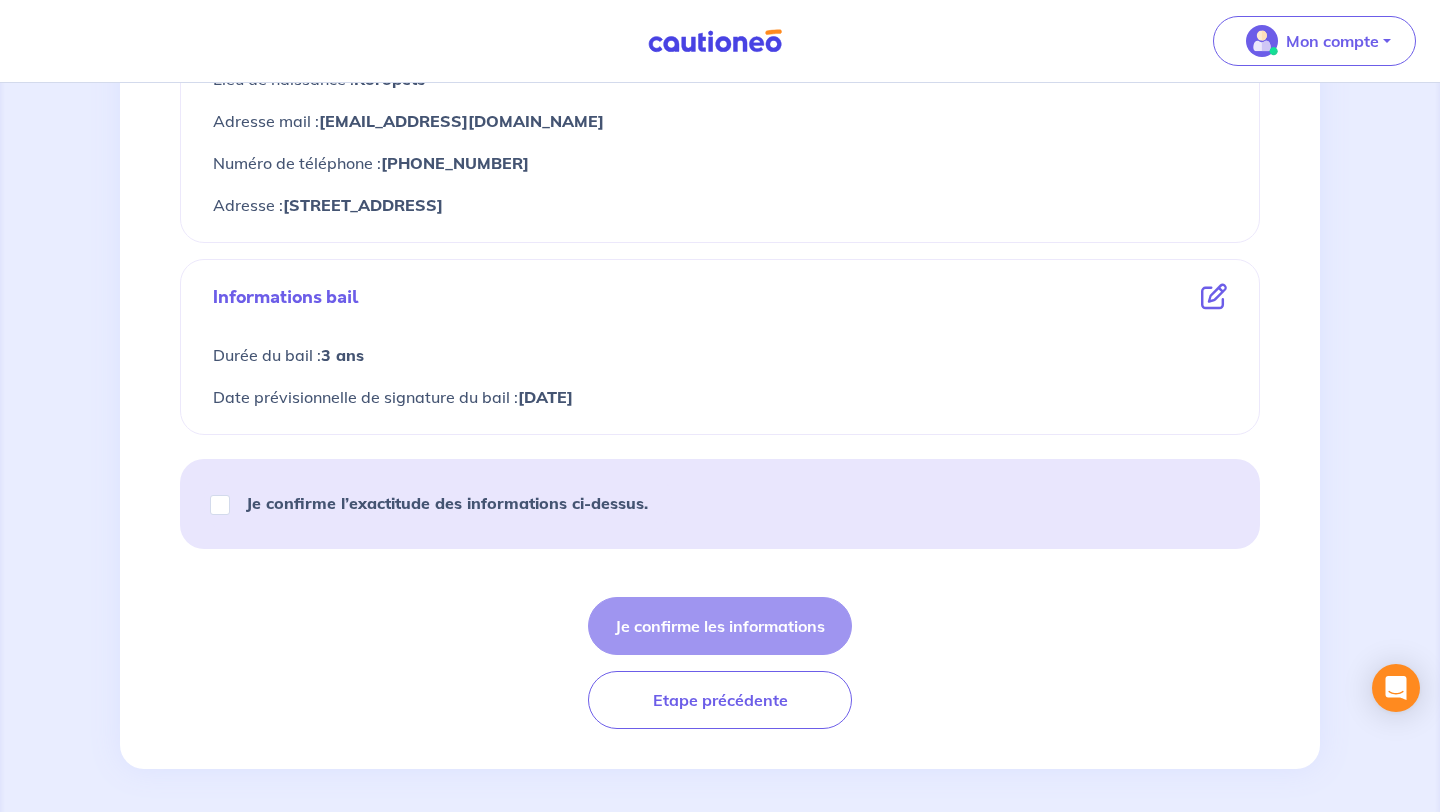 scroll, scrollTop: 991, scrollLeft: 0, axis: vertical 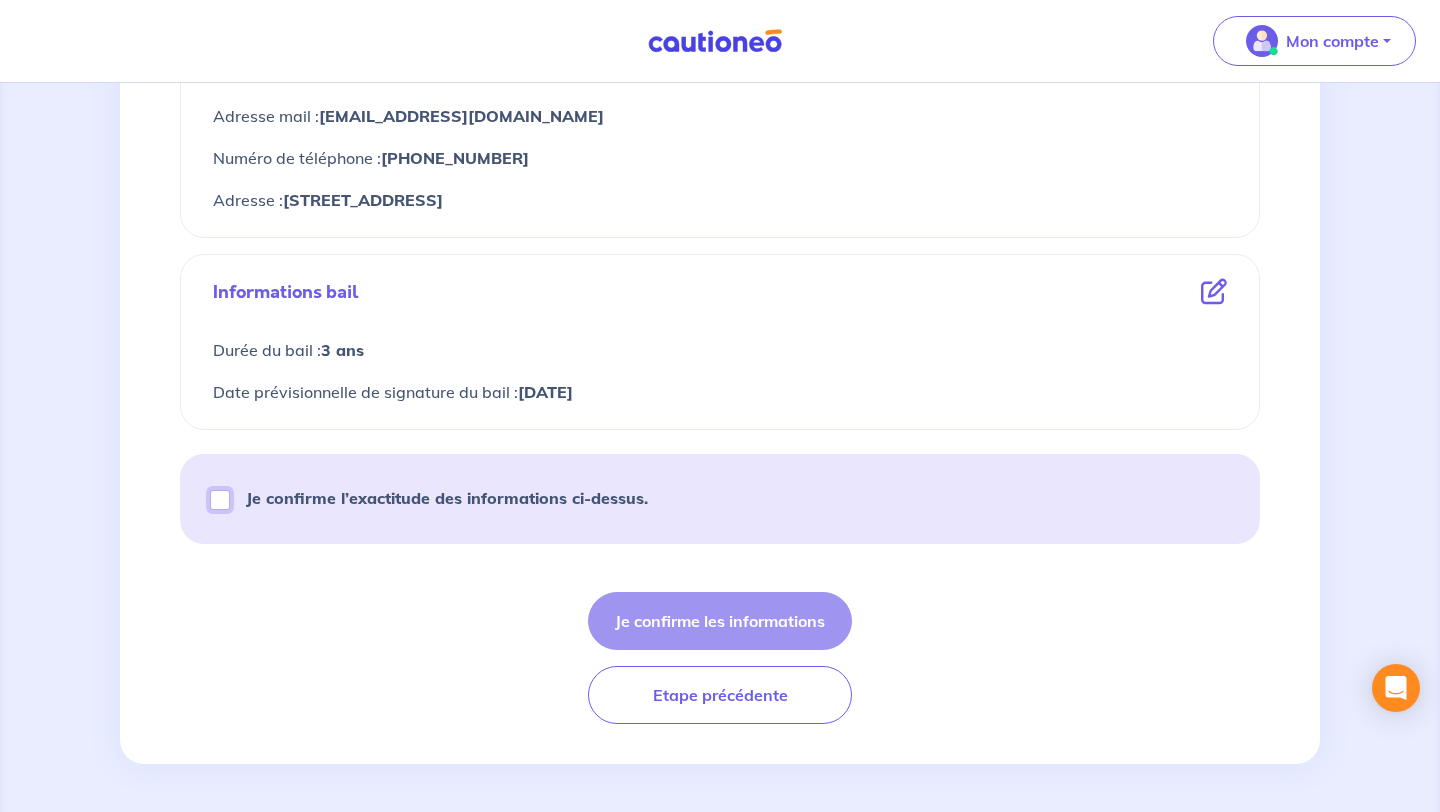 click on "Je confirme l’exactitude des informations ci-dessus." at bounding box center [220, 500] 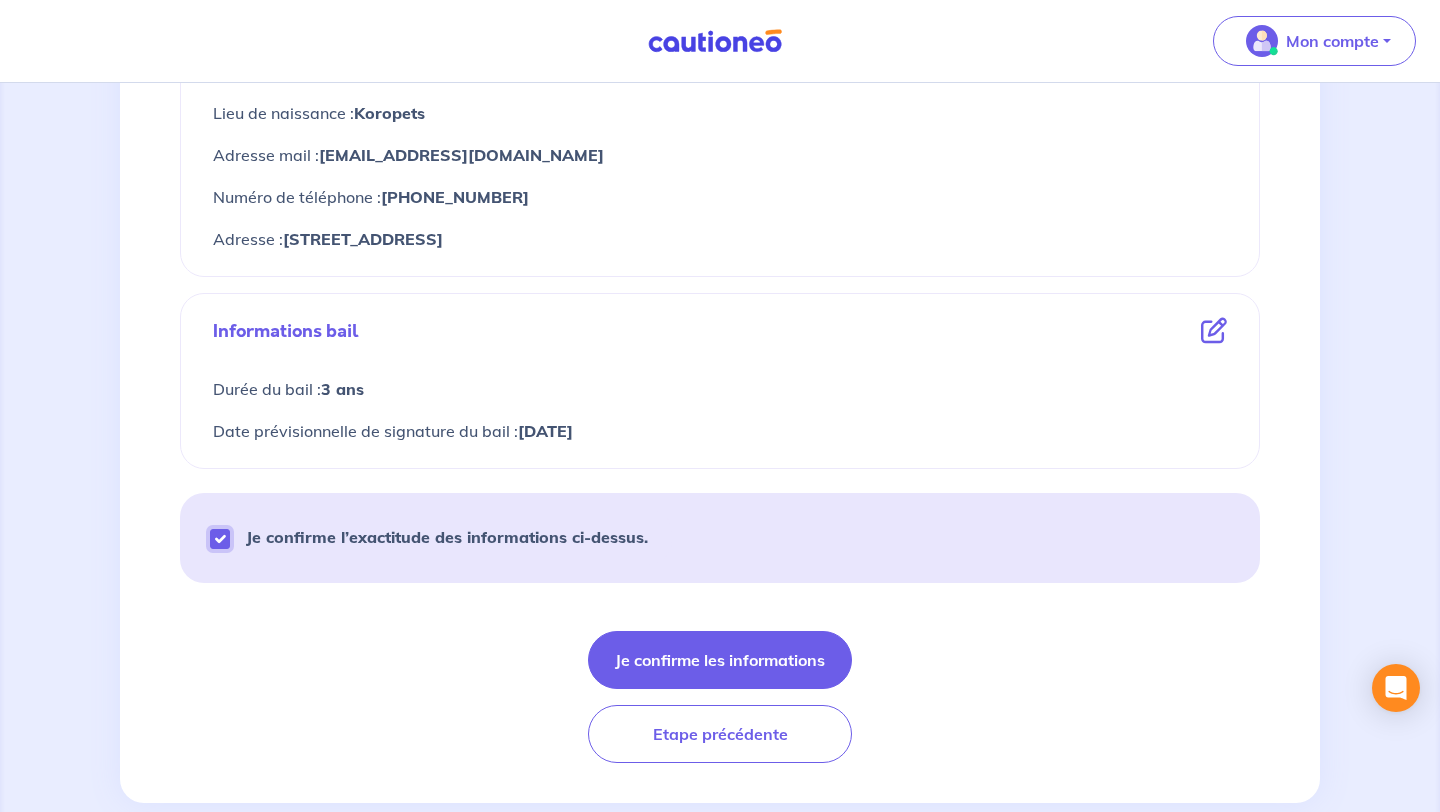 scroll, scrollTop: 991, scrollLeft: 0, axis: vertical 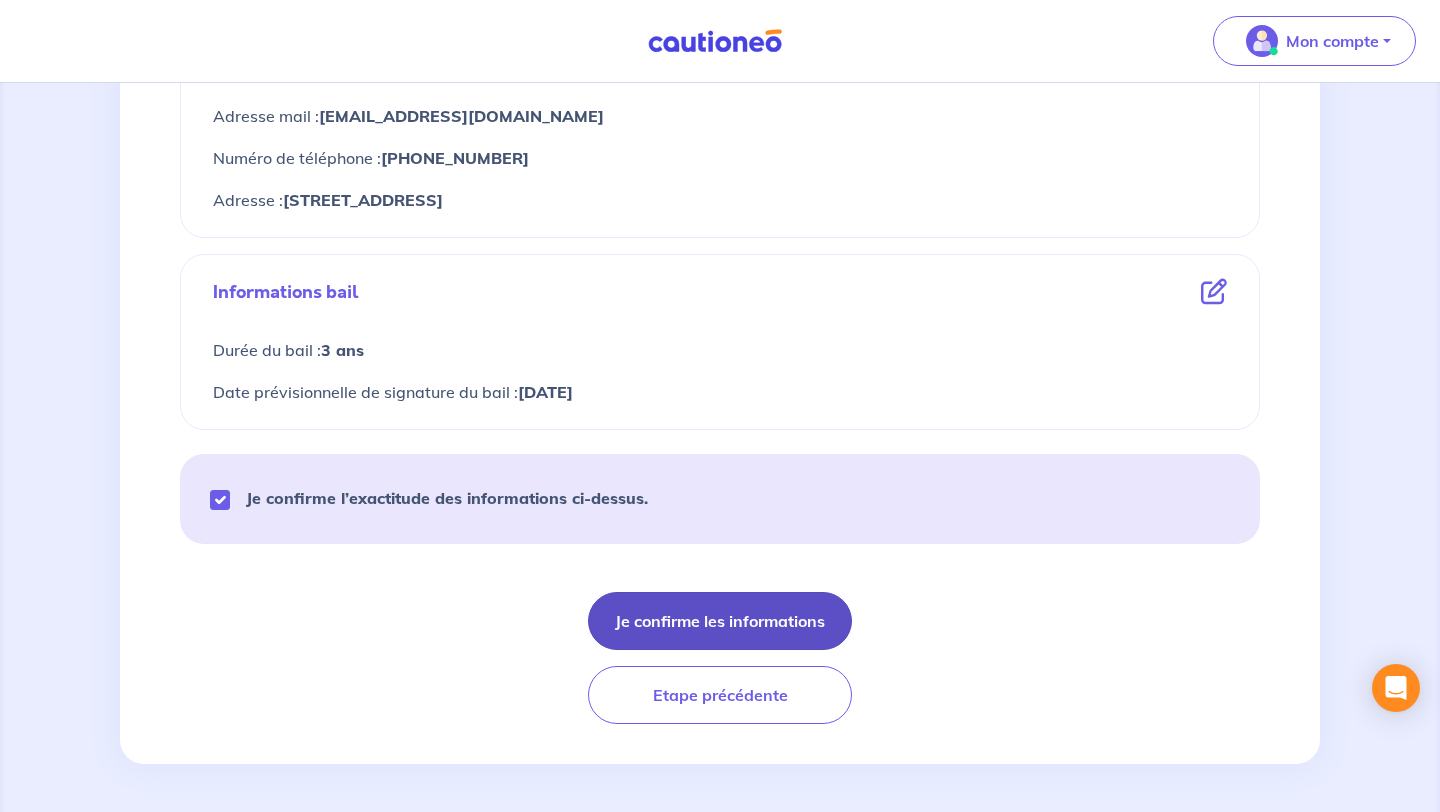 click on "Je confirme les informations" at bounding box center [720, 621] 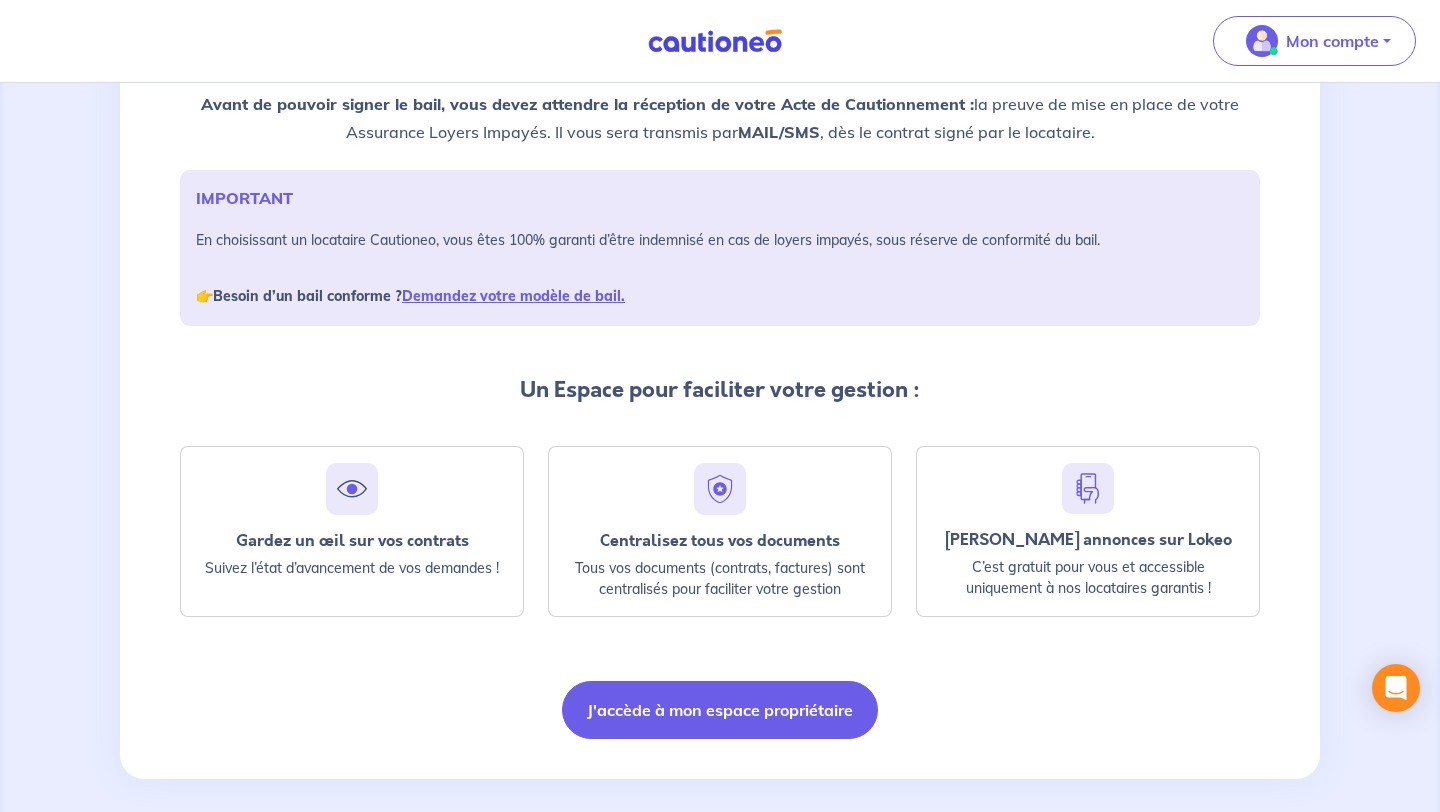 scroll, scrollTop: 228, scrollLeft: 0, axis: vertical 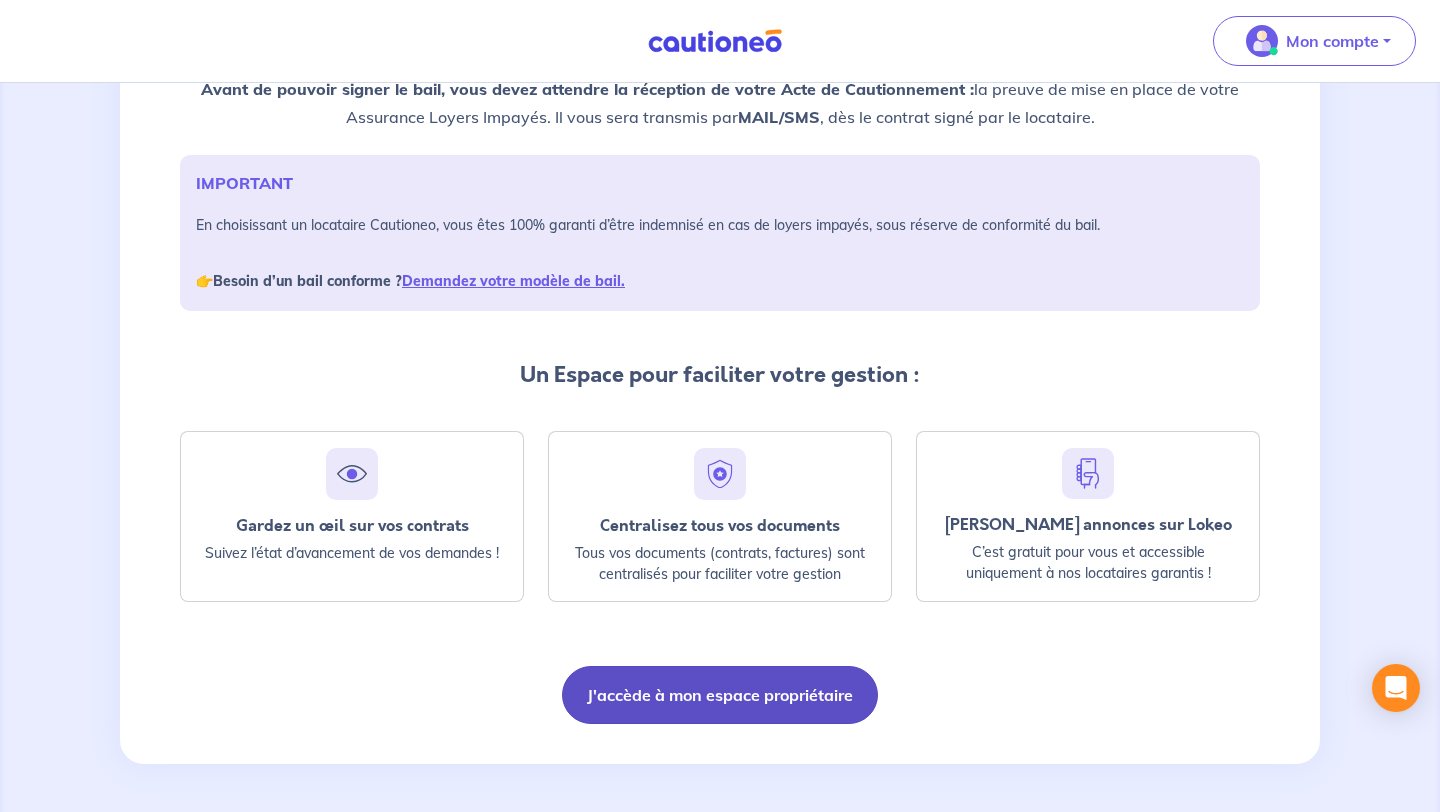 click on "J'accède à mon espace propriétaire" at bounding box center [720, 695] 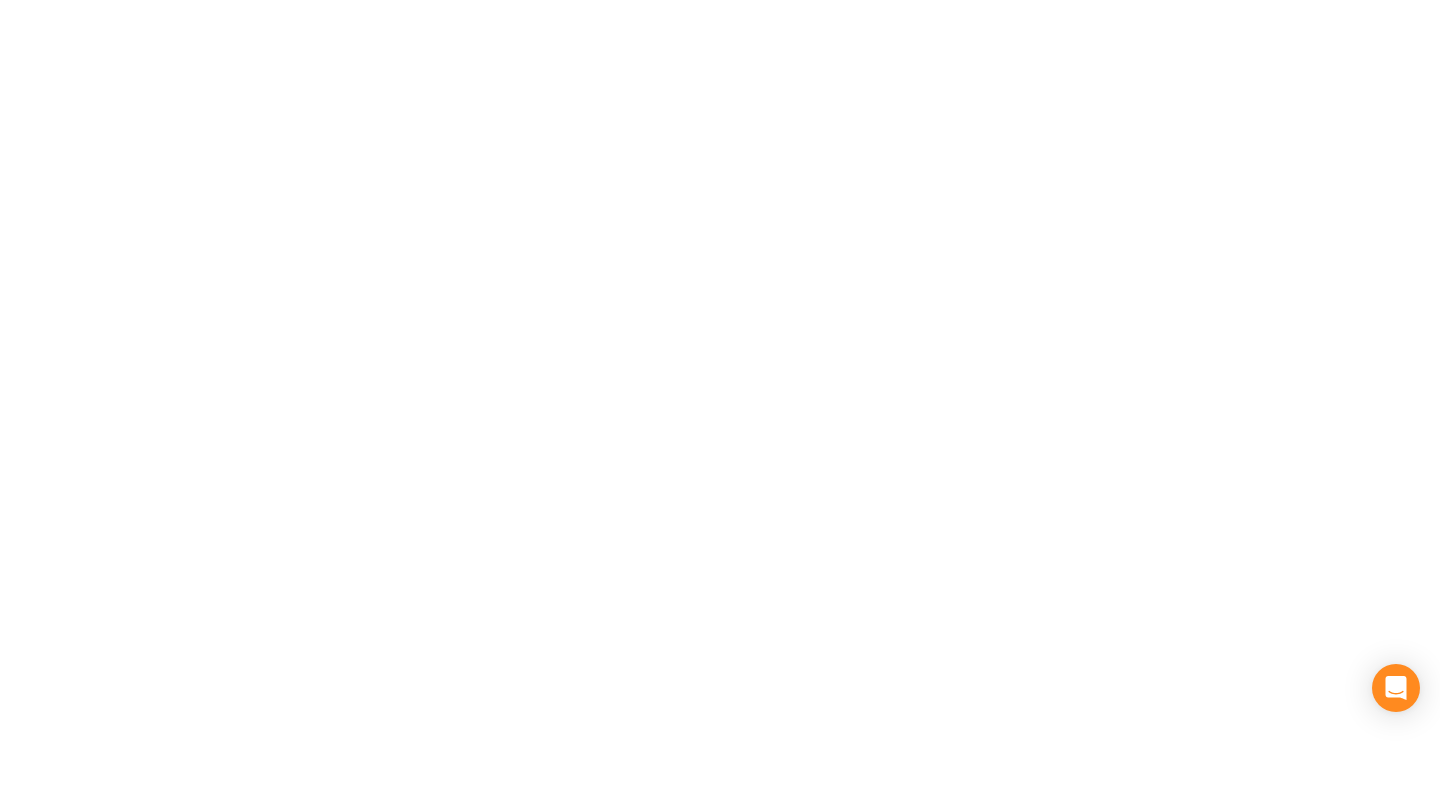scroll, scrollTop: 0, scrollLeft: 0, axis: both 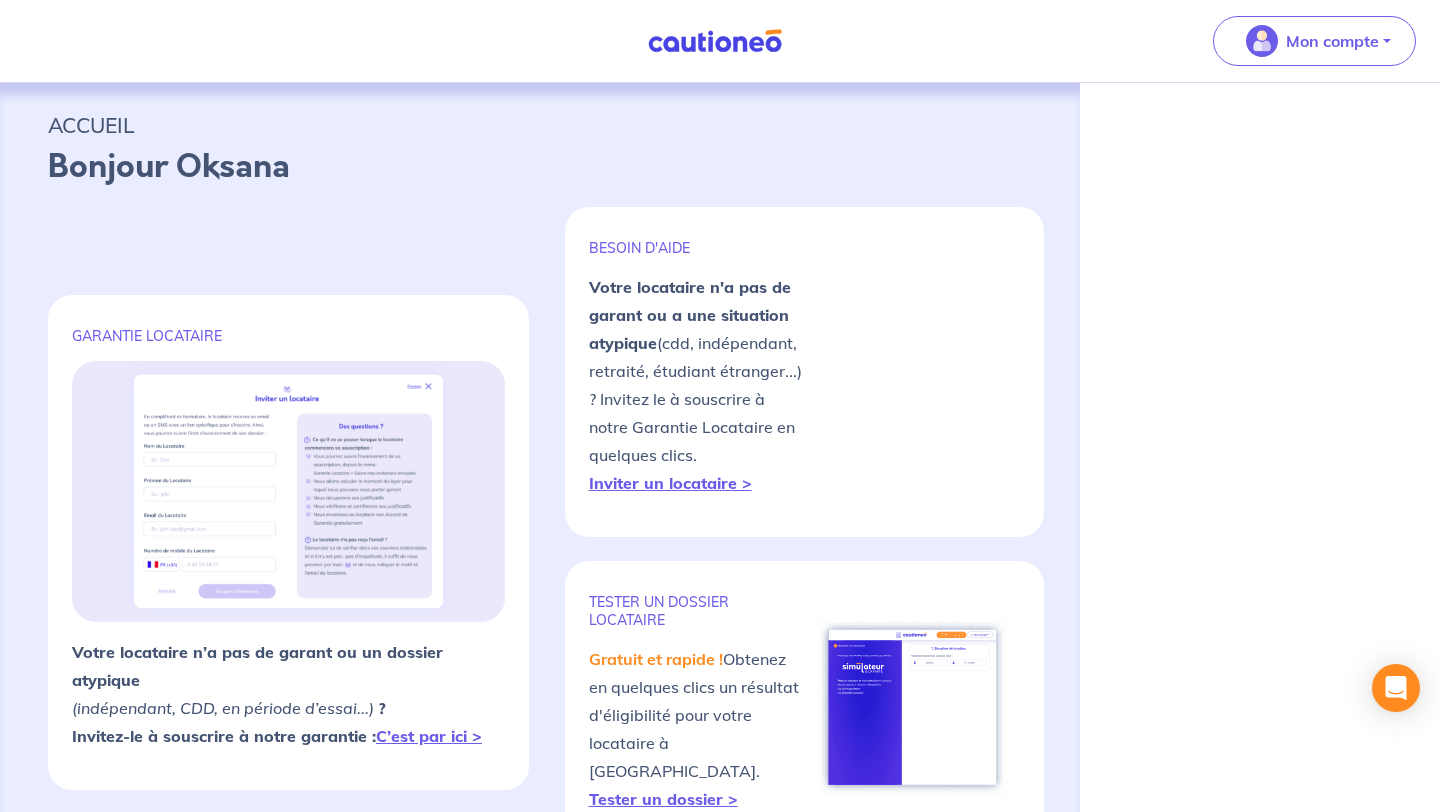 select on "FR" 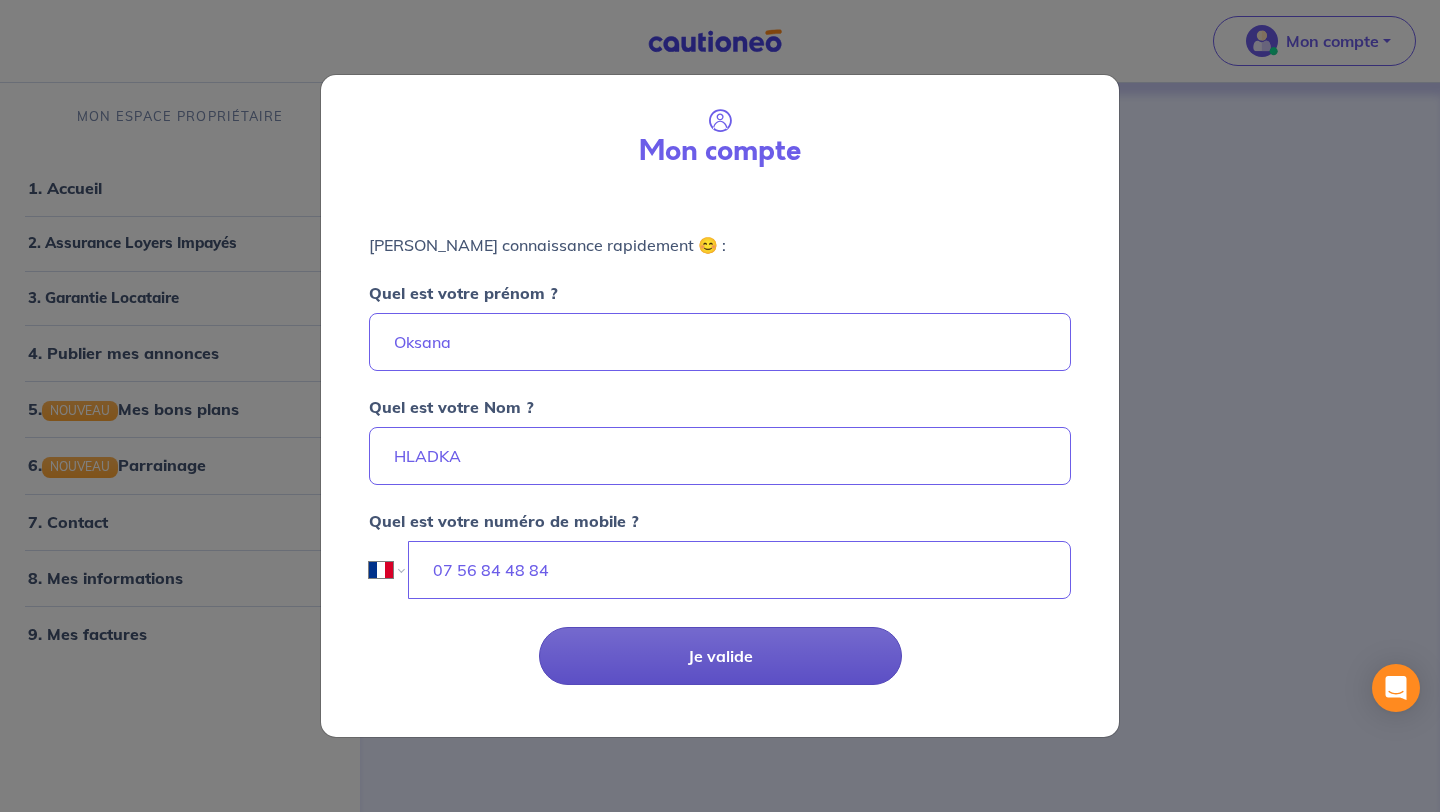 click on "Je valide" at bounding box center [720, 656] 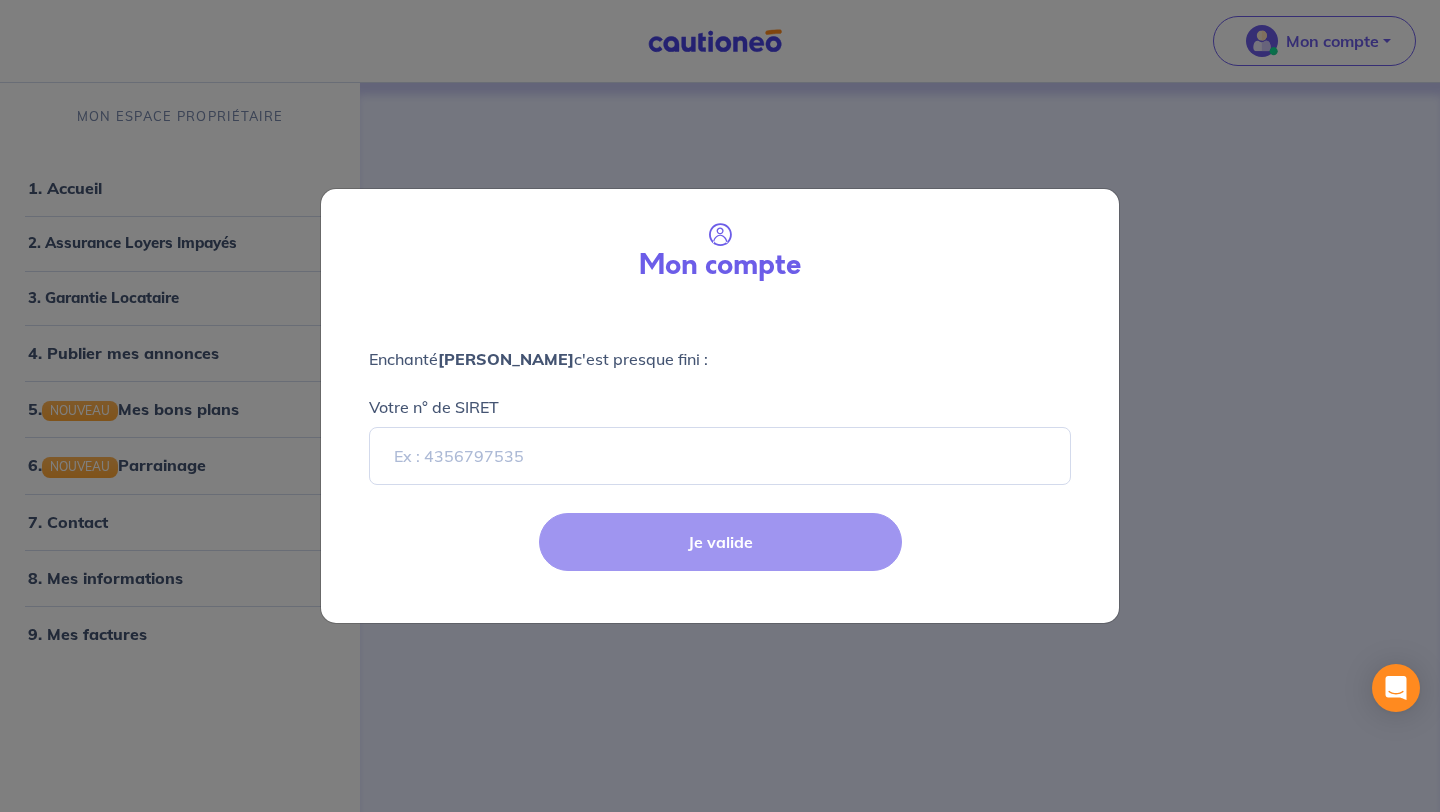click on "Mon compte" at bounding box center (720, 248) 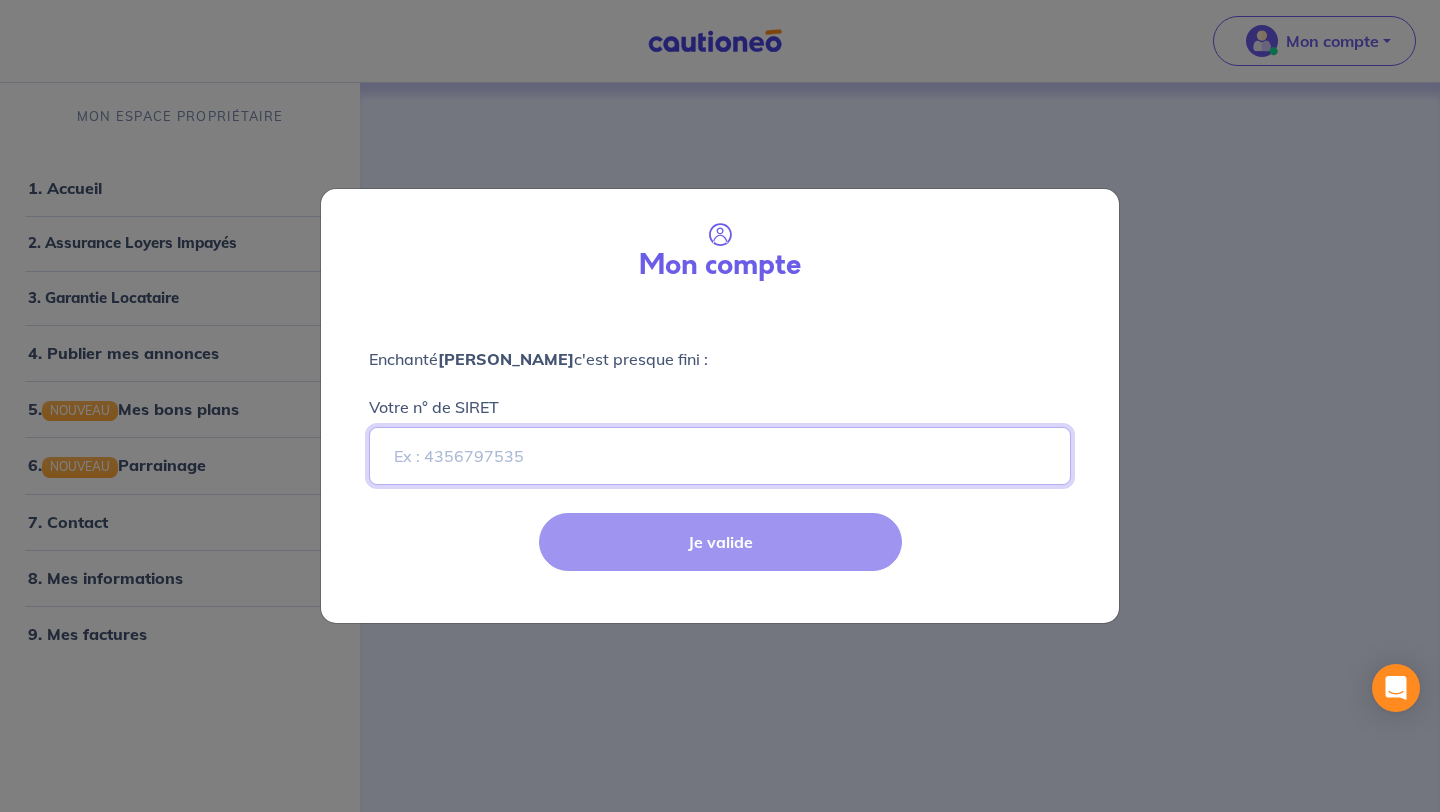 click on "Votre n° de  SIRET" at bounding box center [720, 456] 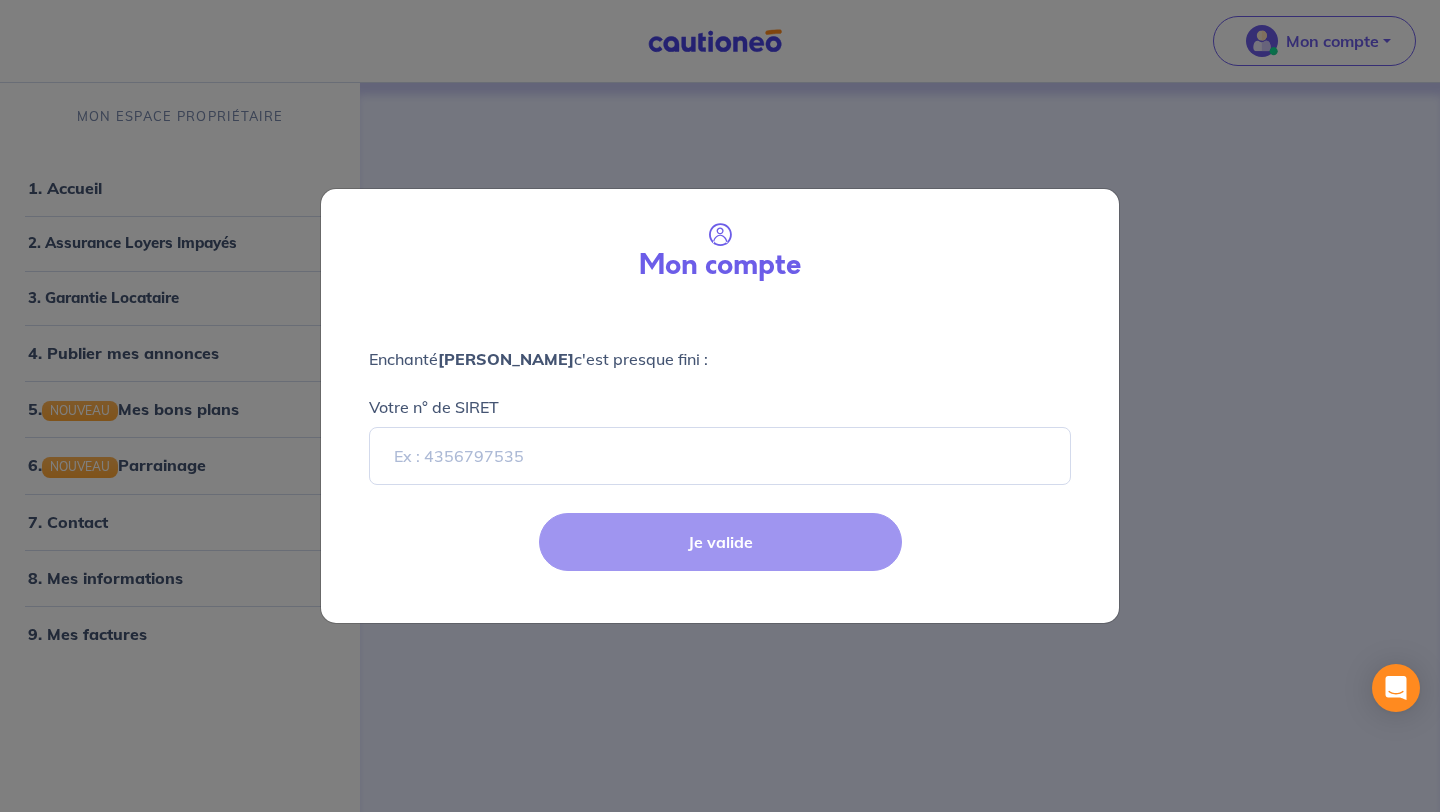 select on "FR" 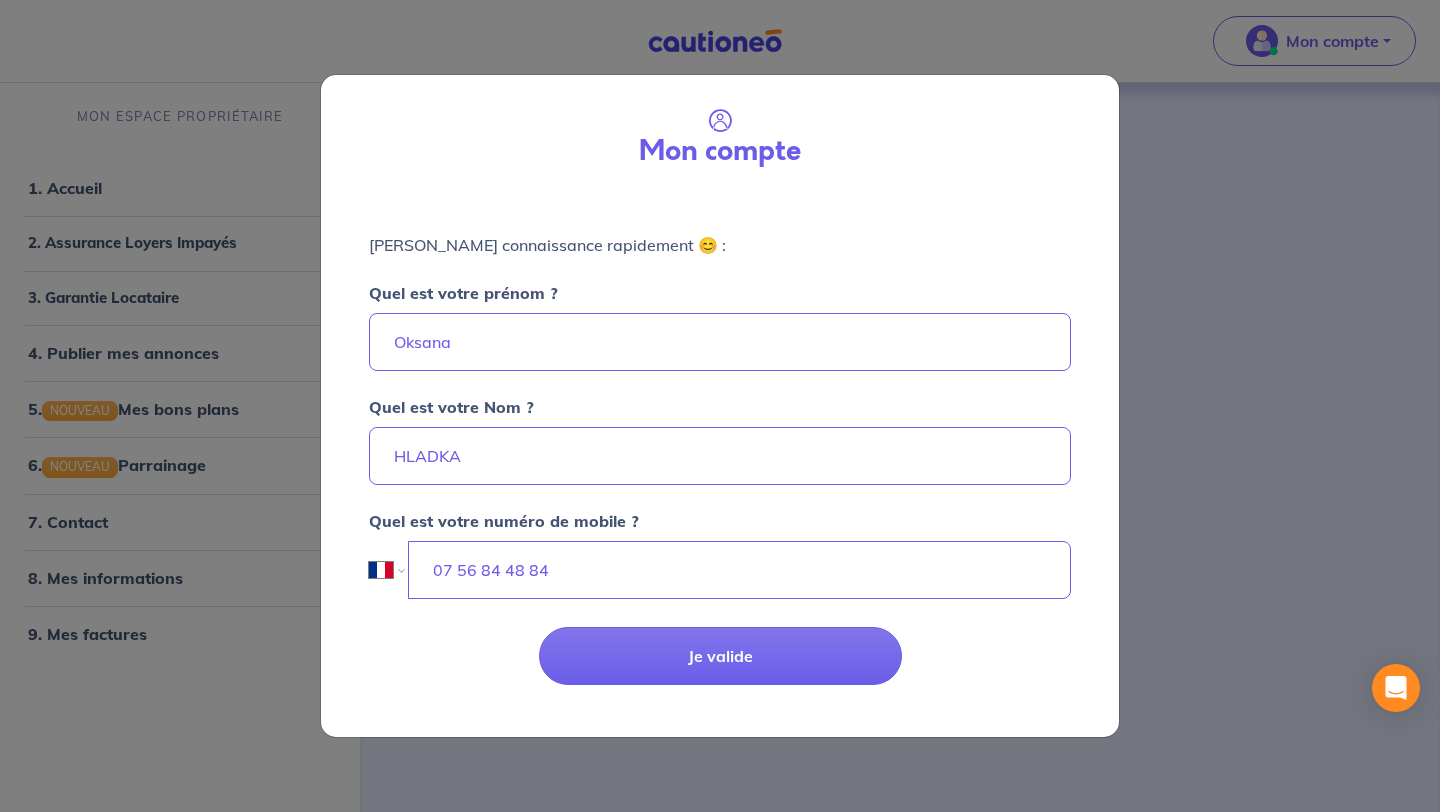 click on "Mon compte Faisons connaissance rapidement 😊 : Quel est votre prénom ? Oksana Quel est votre Nom ? HLADKA Quel est votre numéro de mobile ? International Afghanistan Afrique du Sud Albanie Algérie Allemagne Andorre Angola Anguilla Antigua et Barbuda Arabie Saoudite Argentine Arménie Aruba Australie Autriche Azerbaïdjan Bahamas Bahrain Bangladesh Barbade Belgique Belize Bénin Bermudes Bhoutan Biélorussie Bolivie Bosnie-Herzégovine Botswana Brésil Brunéi Bulgarie Burkina Faso Burundi Cambodge Cameroun Canada Cayman Centrafrique Chili Chine (République populaire) Chypre Colombie Comores Congo (République) Corée, République (Corée du Sud) Corée, République populaire démocratique (Corée du Nord) Costa Rica Côte d'Ivoire Croatie Cuba Curaçao Danemark Djibouti Dominicaine (République) Dominique Egypte El Salvador Émirats Arabes Unis Equateur Erythrée Espagne Estonie États-Unis d'Amérique Ethiopie ex-République yougoslave de Macédoine Fidji Finlande France Gabon" at bounding box center [720, 406] 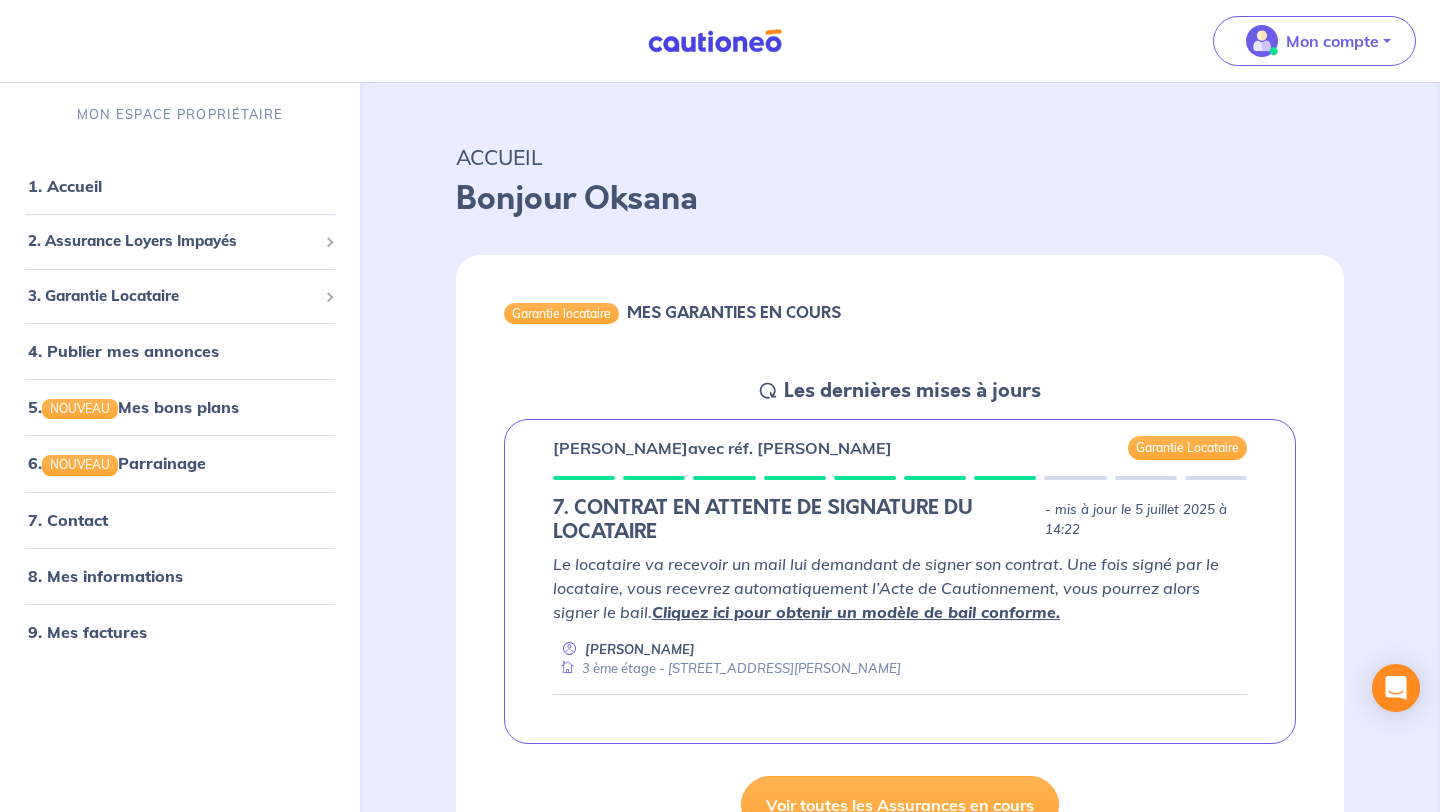 scroll, scrollTop: 44, scrollLeft: 0, axis: vertical 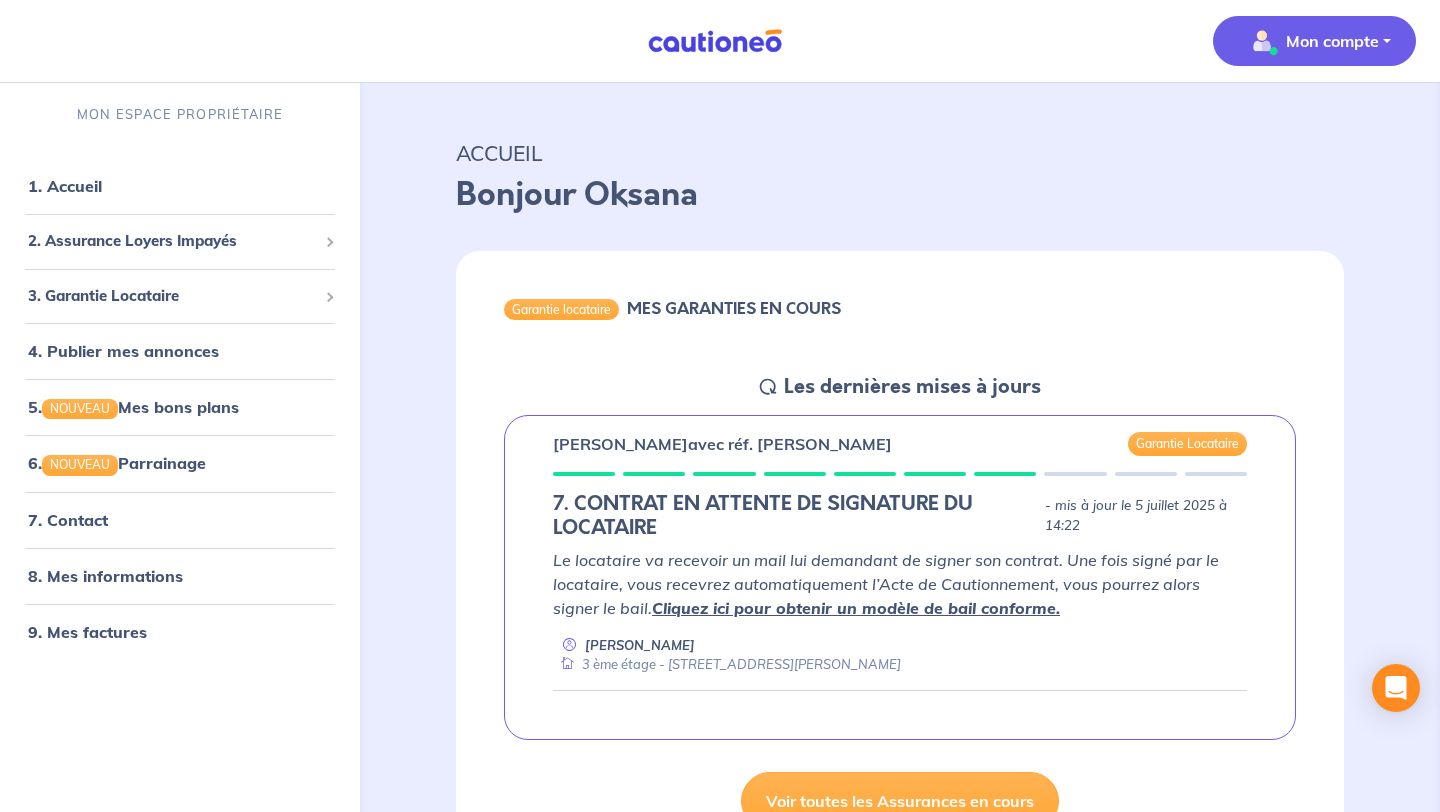 click at bounding box center (1262, 41) 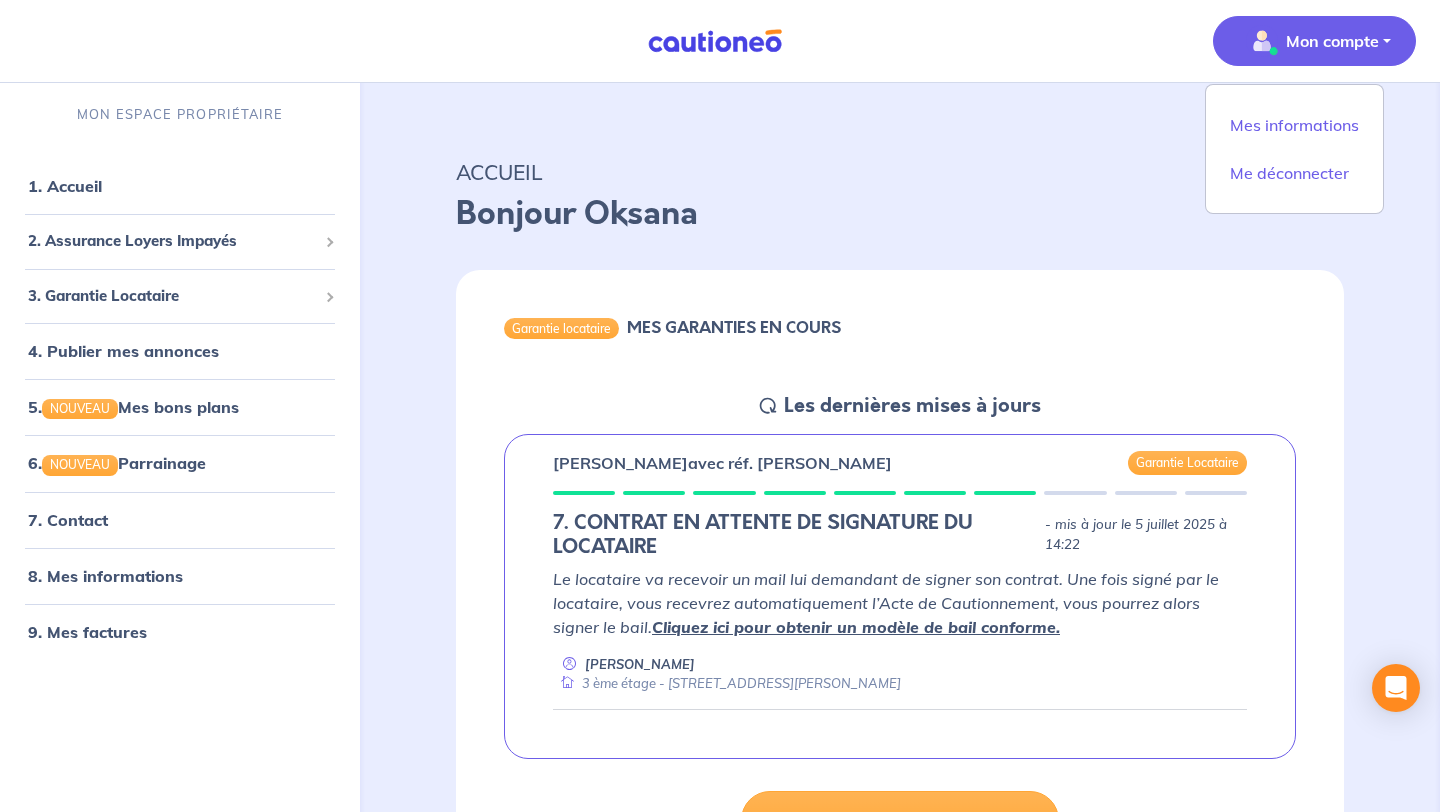 scroll, scrollTop: 0, scrollLeft: 0, axis: both 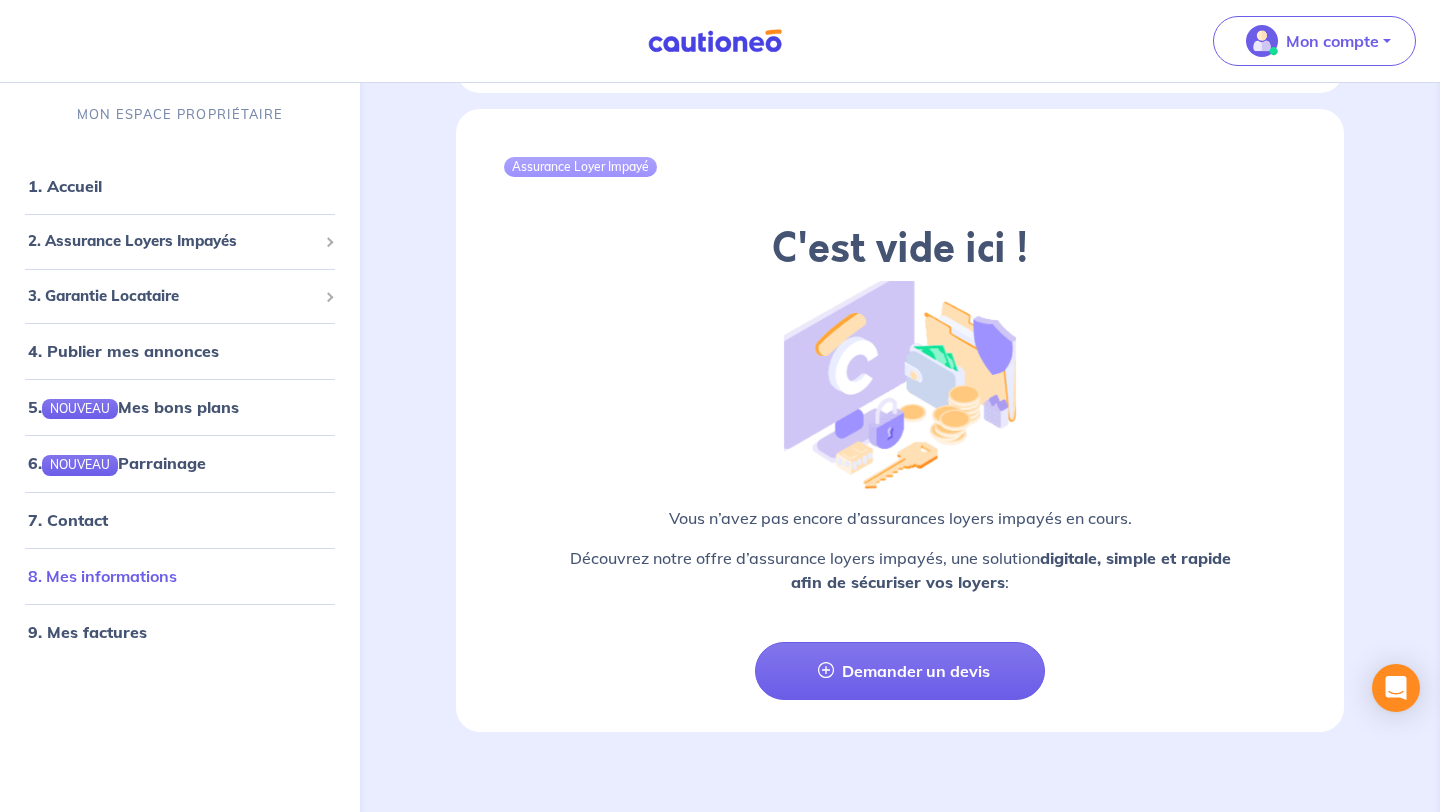 click on "8. Mes informations" at bounding box center [102, 576] 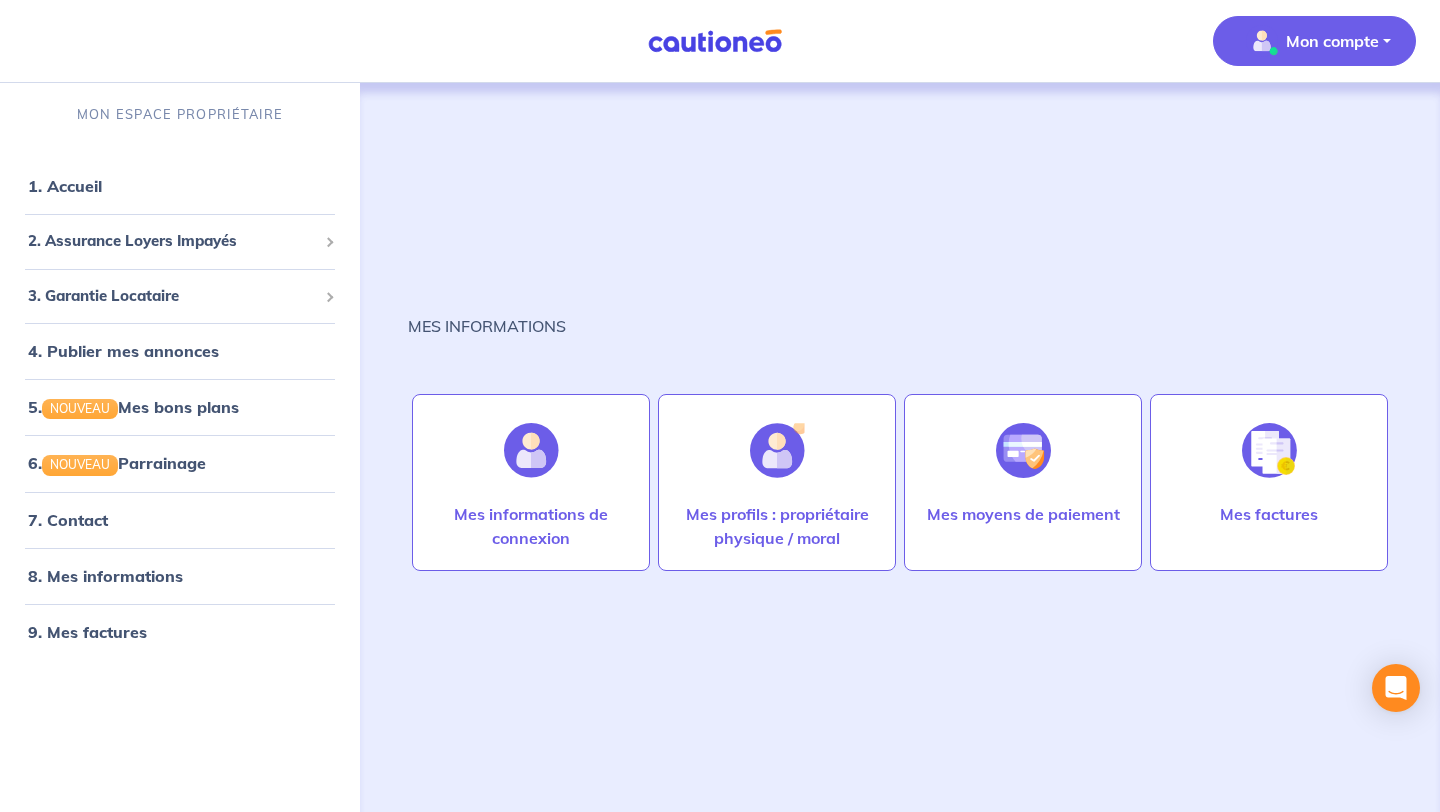 scroll, scrollTop: 0, scrollLeft: 0, axis: both 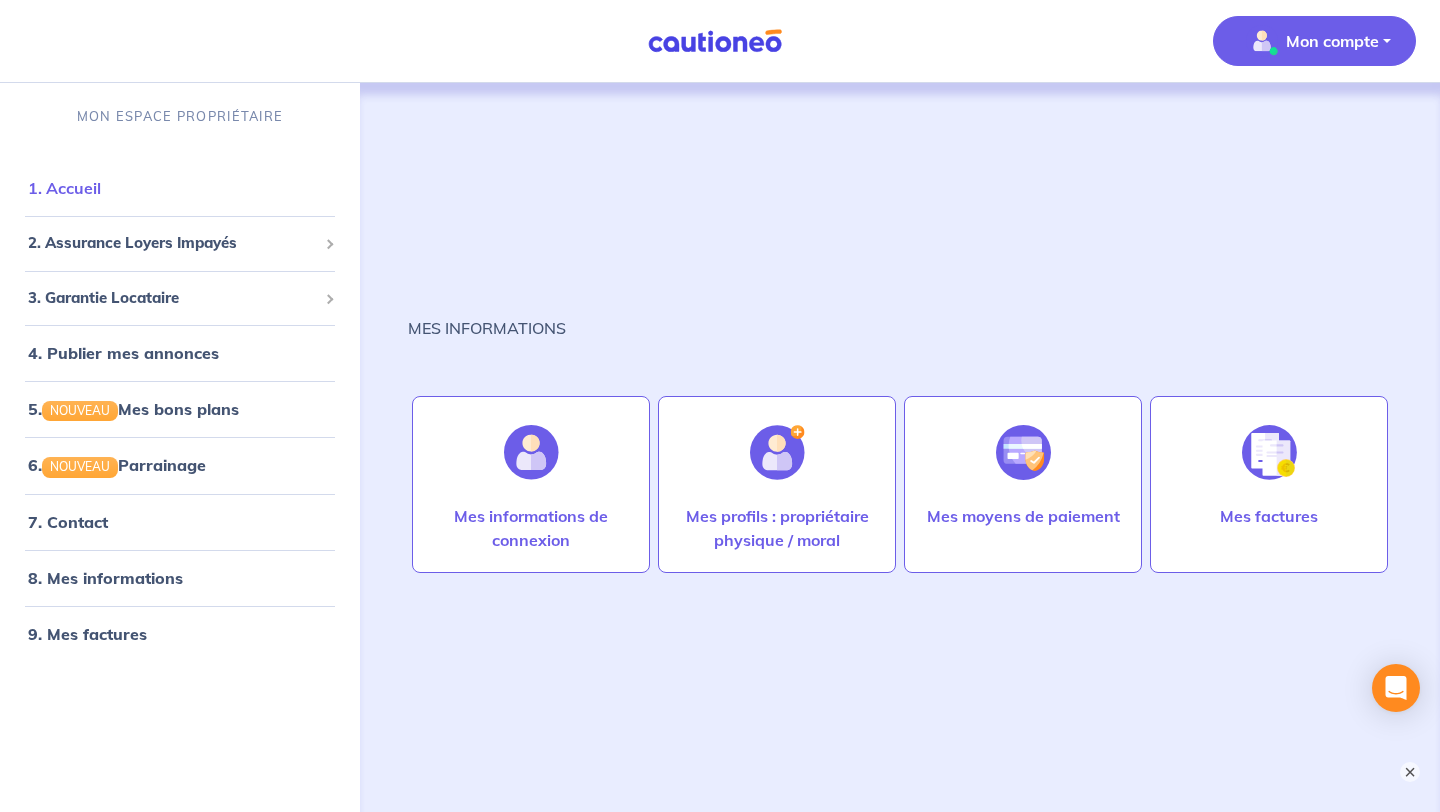 click on "1. Accueil" at bounding box center [64, 188] 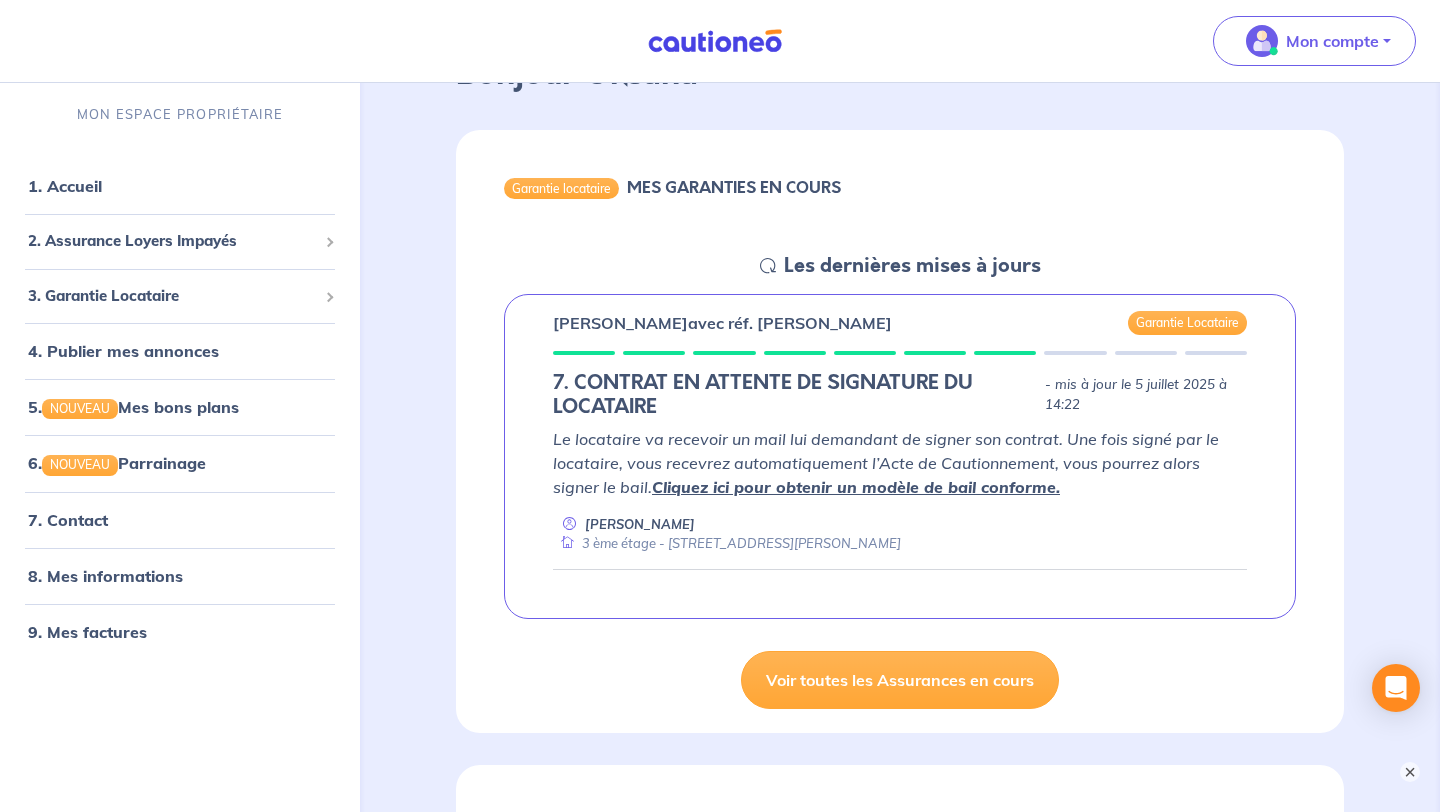 scroll, scrollTop: 175, scrollLeft: 0, axis: vertical 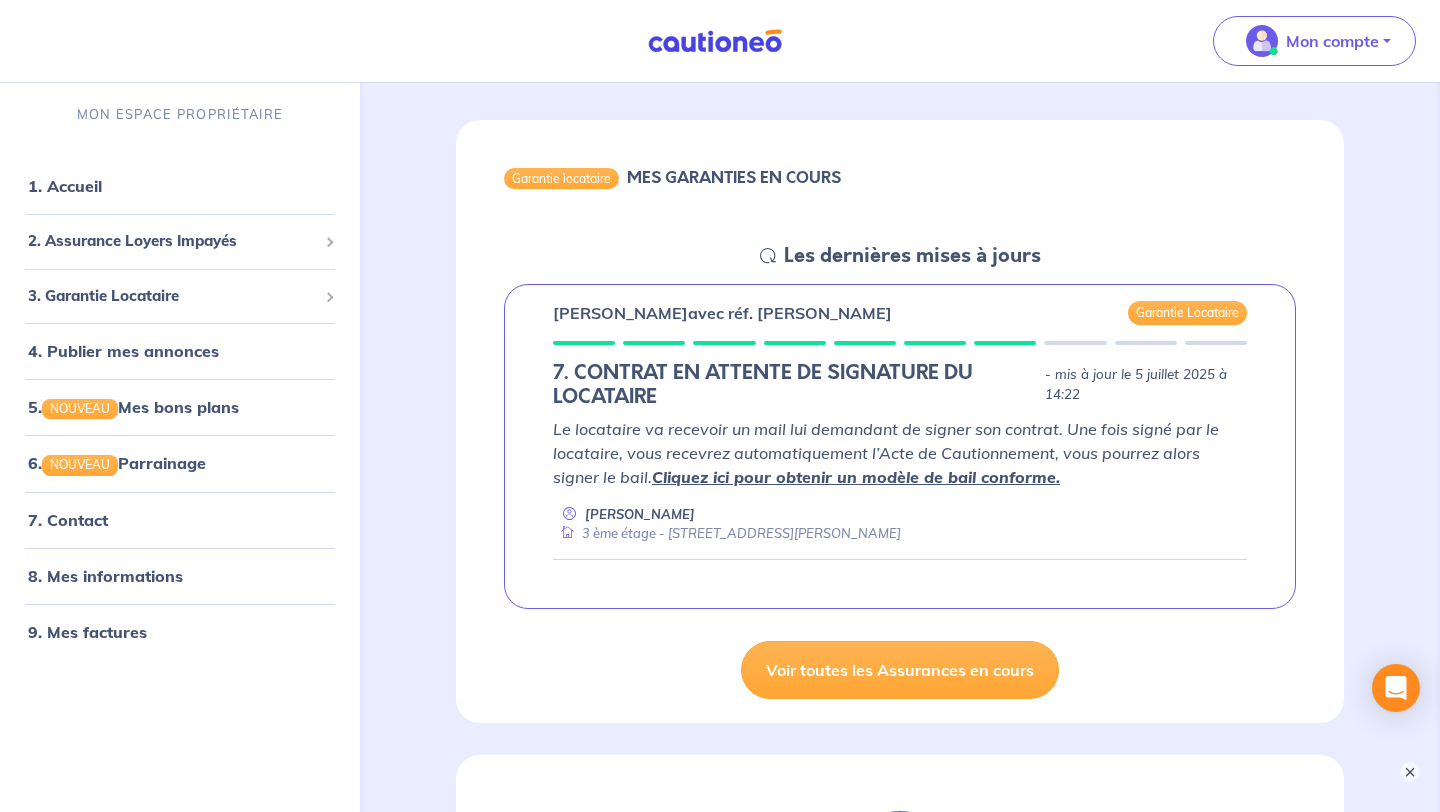click on "Cliquez ici pour obtenir un modèle de bail conforme." at bounding box center [856, 477] 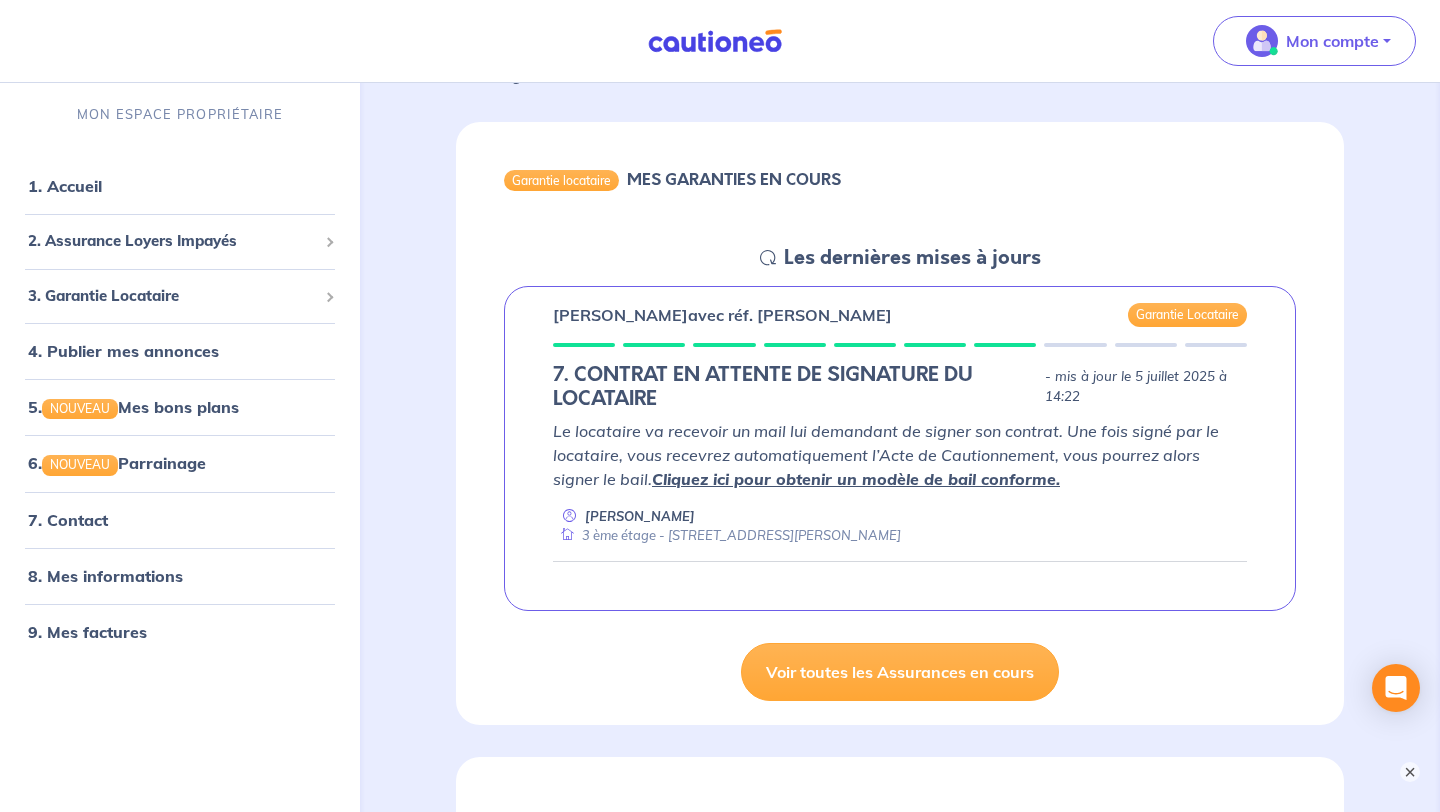 scroll, scrollTop: 189, scrollLeft: 0, axis: vertical 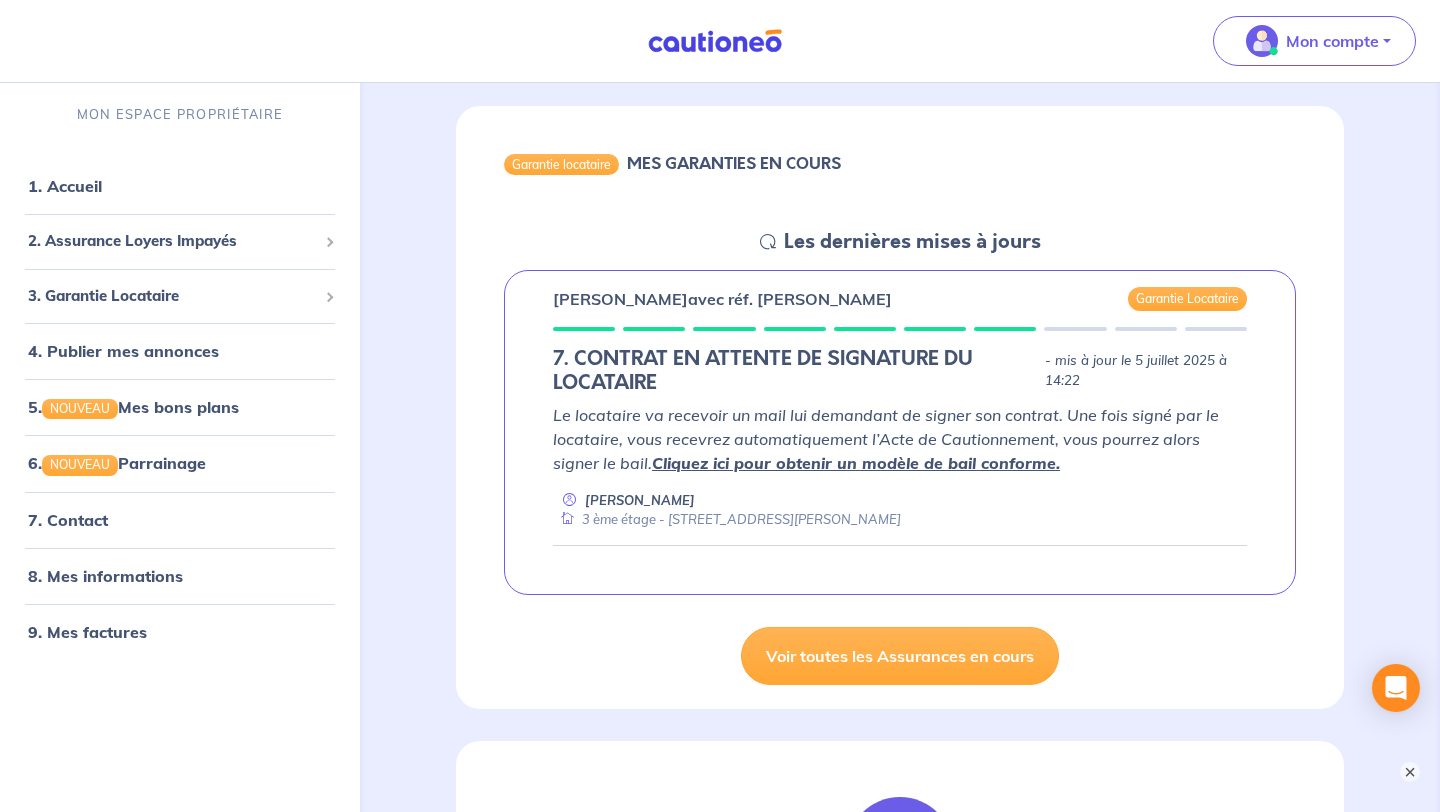 click on "[PERSON_NAME] 3 ème étage - [STREET_ADDRESS][PERSON_NAME]" at bounding box center [900, 510] 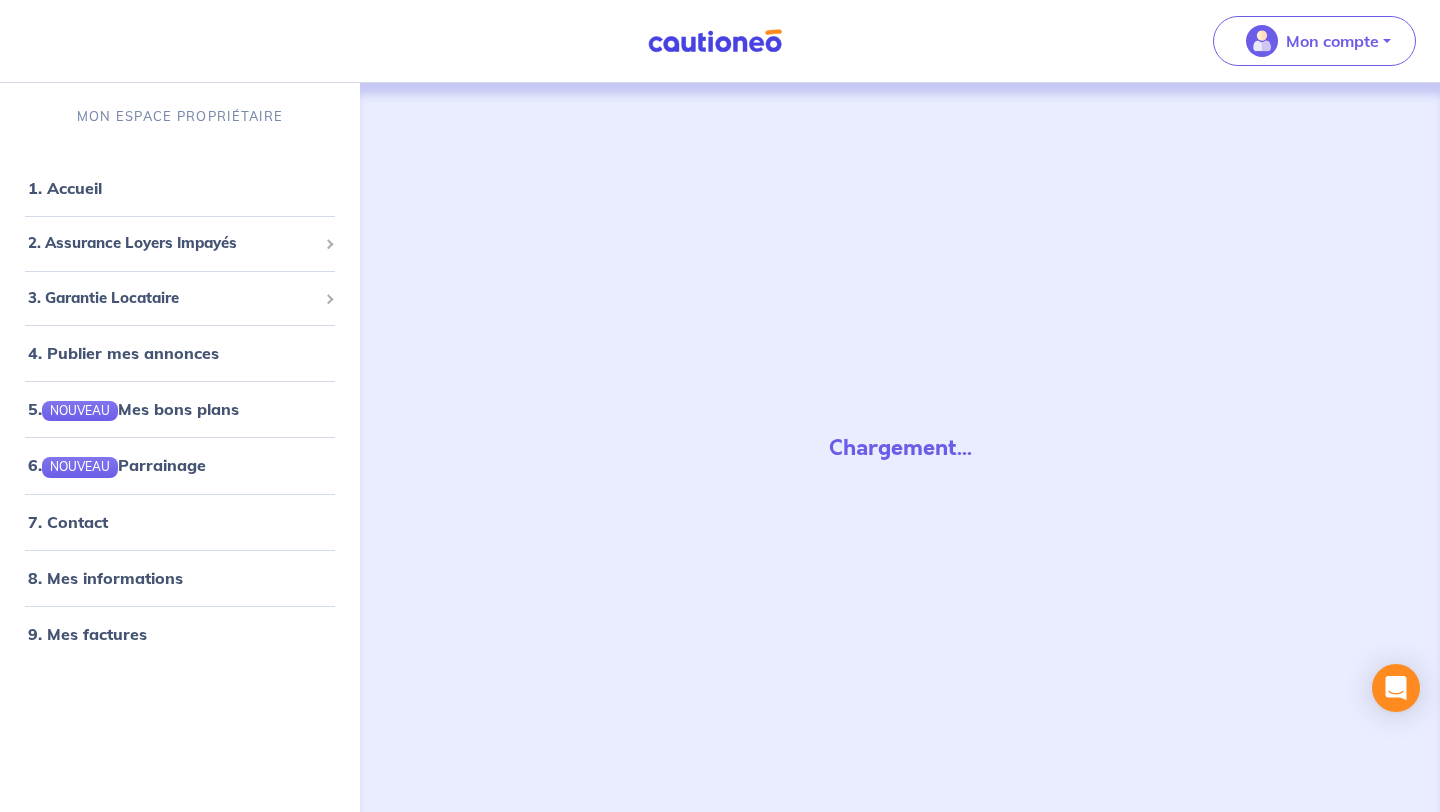scroll, scrollTop: 0, scrollLeft: 0, axis: both 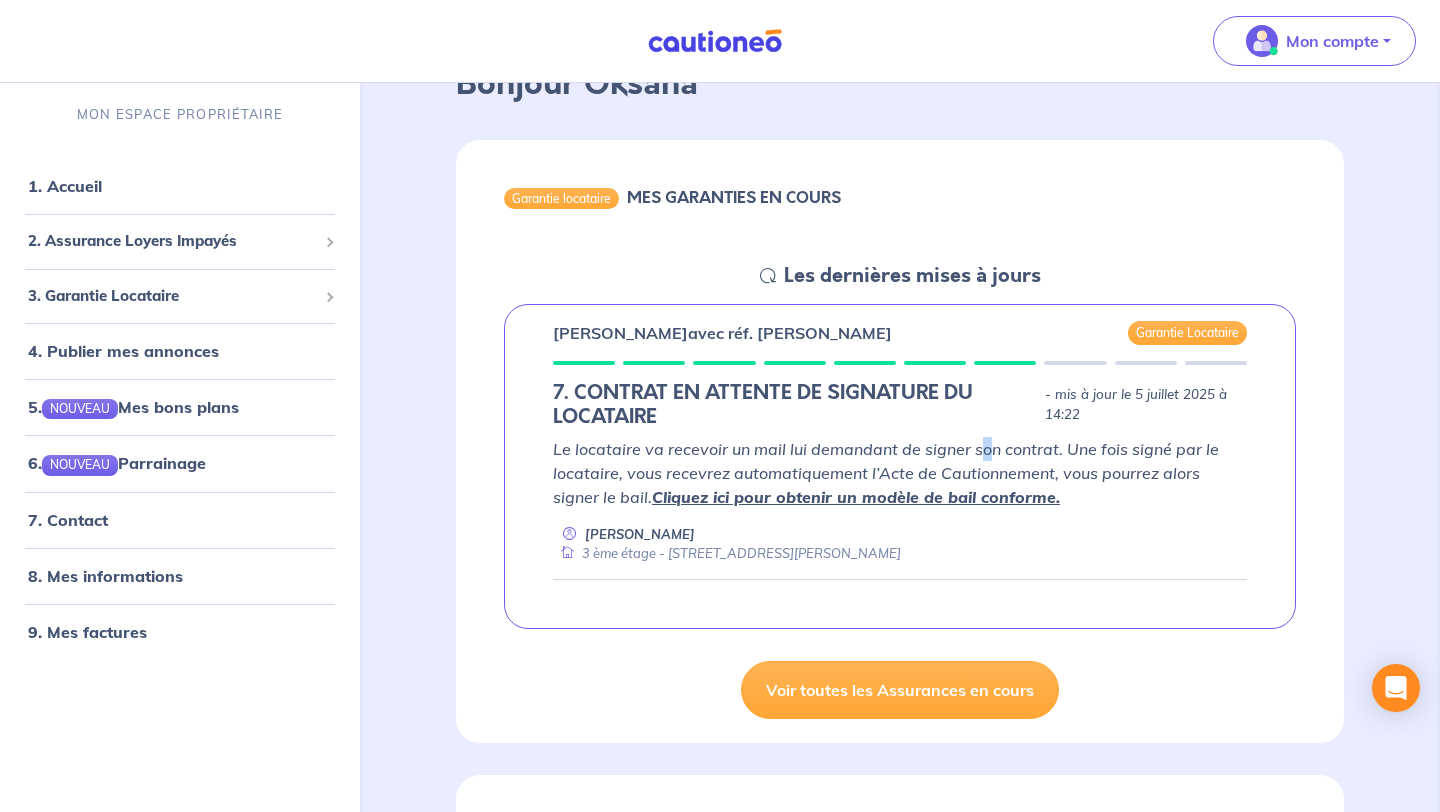 click on "Le locataire va recevoir un mail lui demandant de signer son contrat. Une fois signé par le locataire, vous recevrez automatiquement l’Acte de Cautionnement, vous pourrez alors signer le bail.  Cliquez ici pour obtenir un modèle de bail conforme." at bounding box center (886, 473) 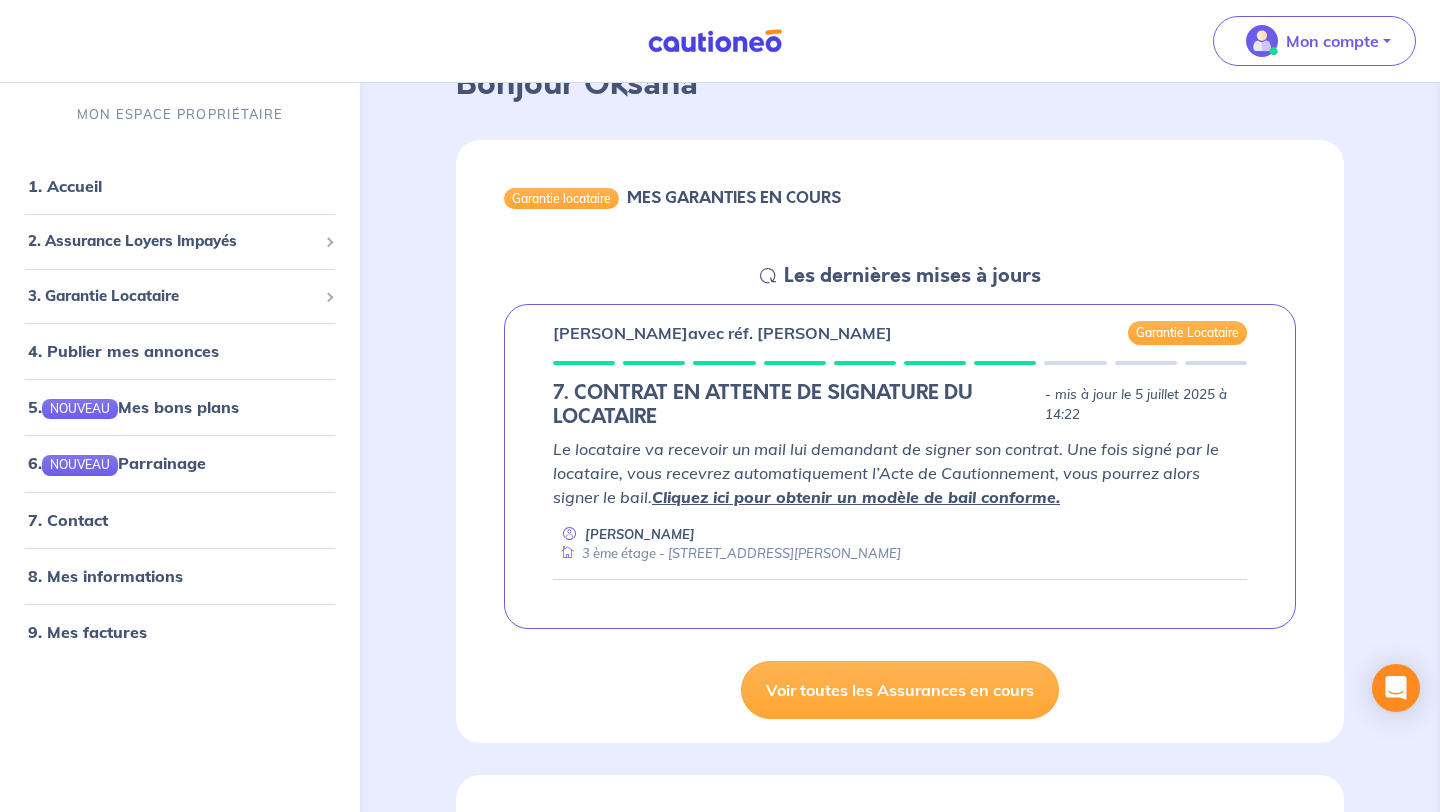 click on "Le locataire va recevoir un mail lui demandant de signer son contrat. Une fois signé par le locataire, vous recevrez automatiquement l’Acte de Cautionnement, vous pourrez alors signer le bail.  Cliquez ici pour obtenir un modèle de bail conforme." at bounding box center [886, 473] 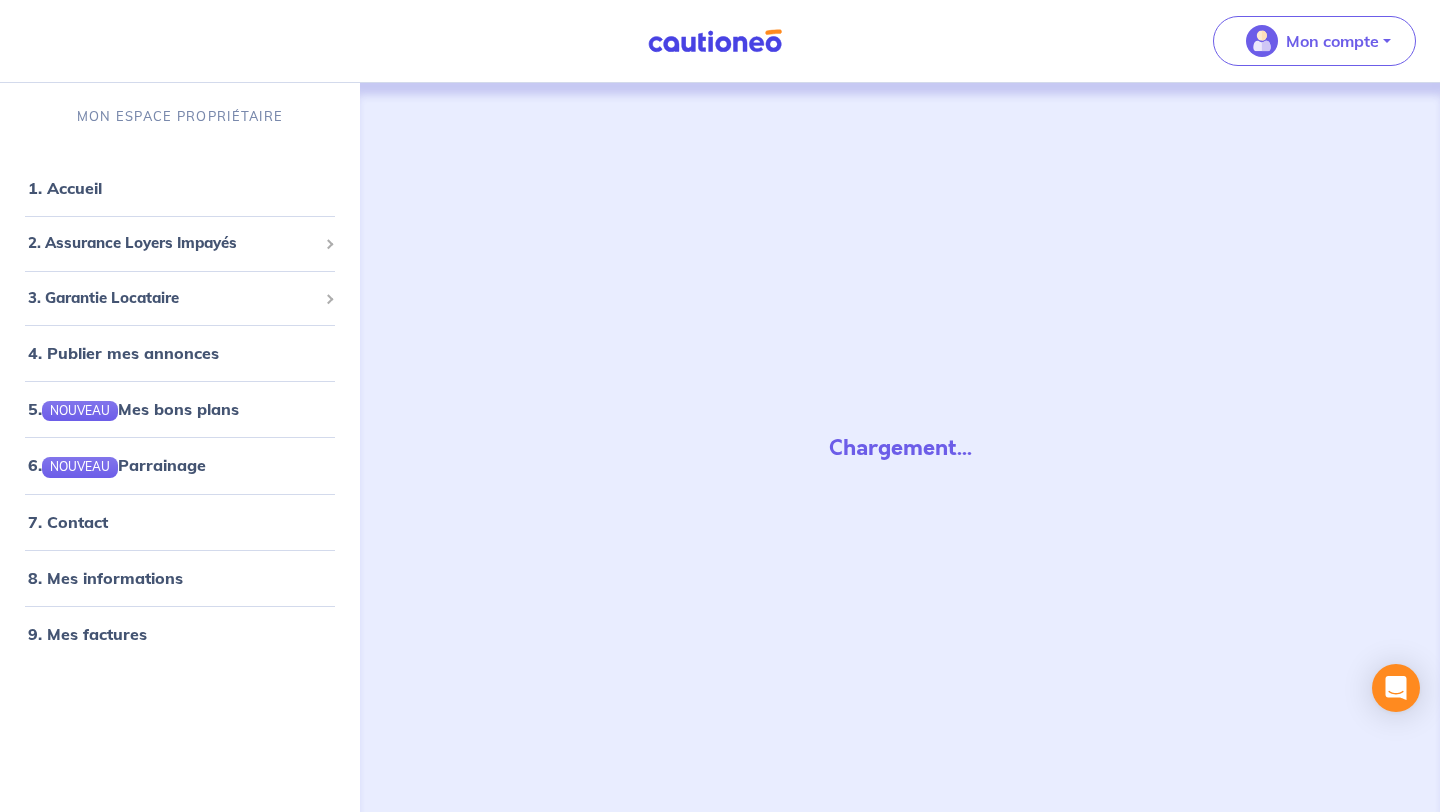 scroll, scrollTop: 0, scrollLeft: 0, axis: both 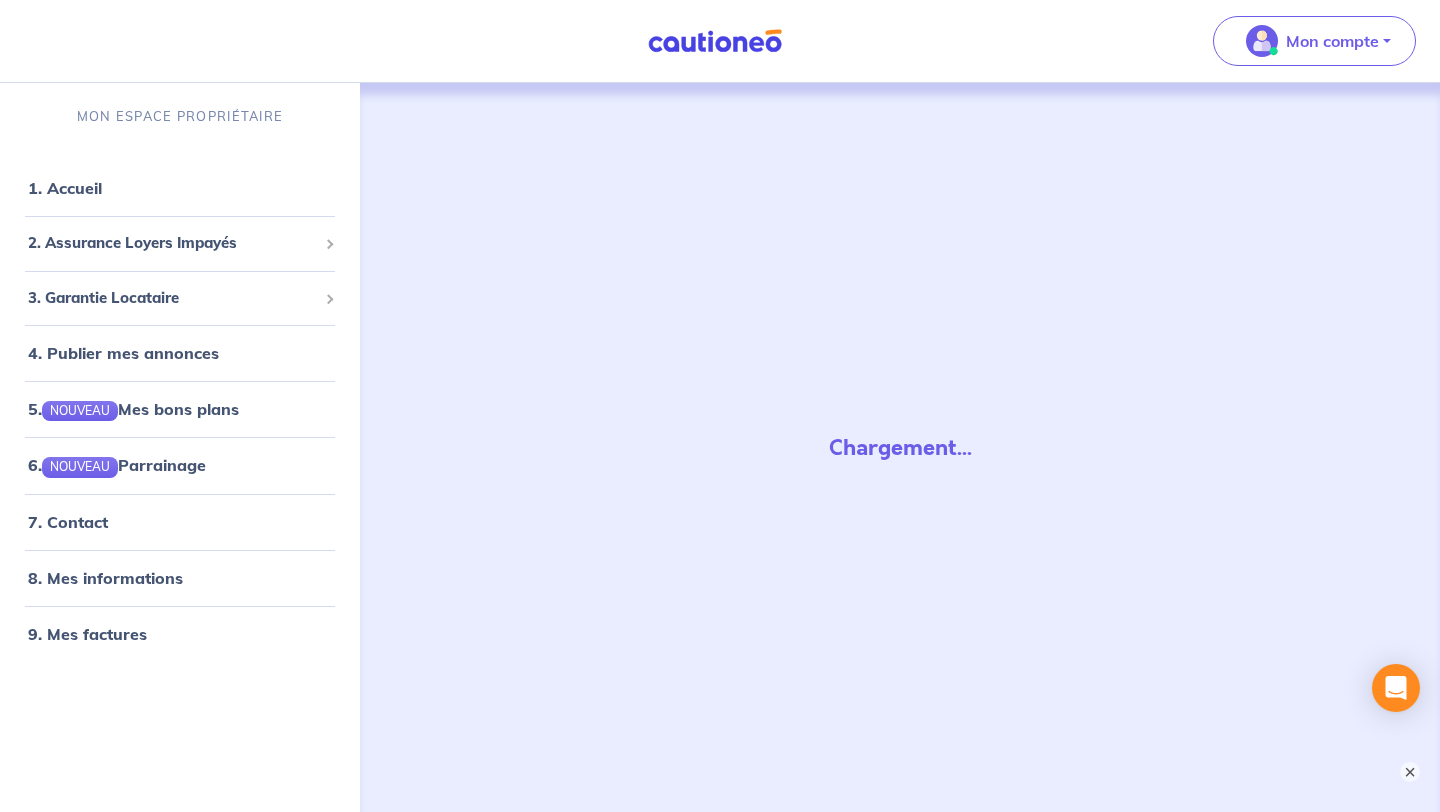 click on "1. Accueil" at bounding box center [65, 188] 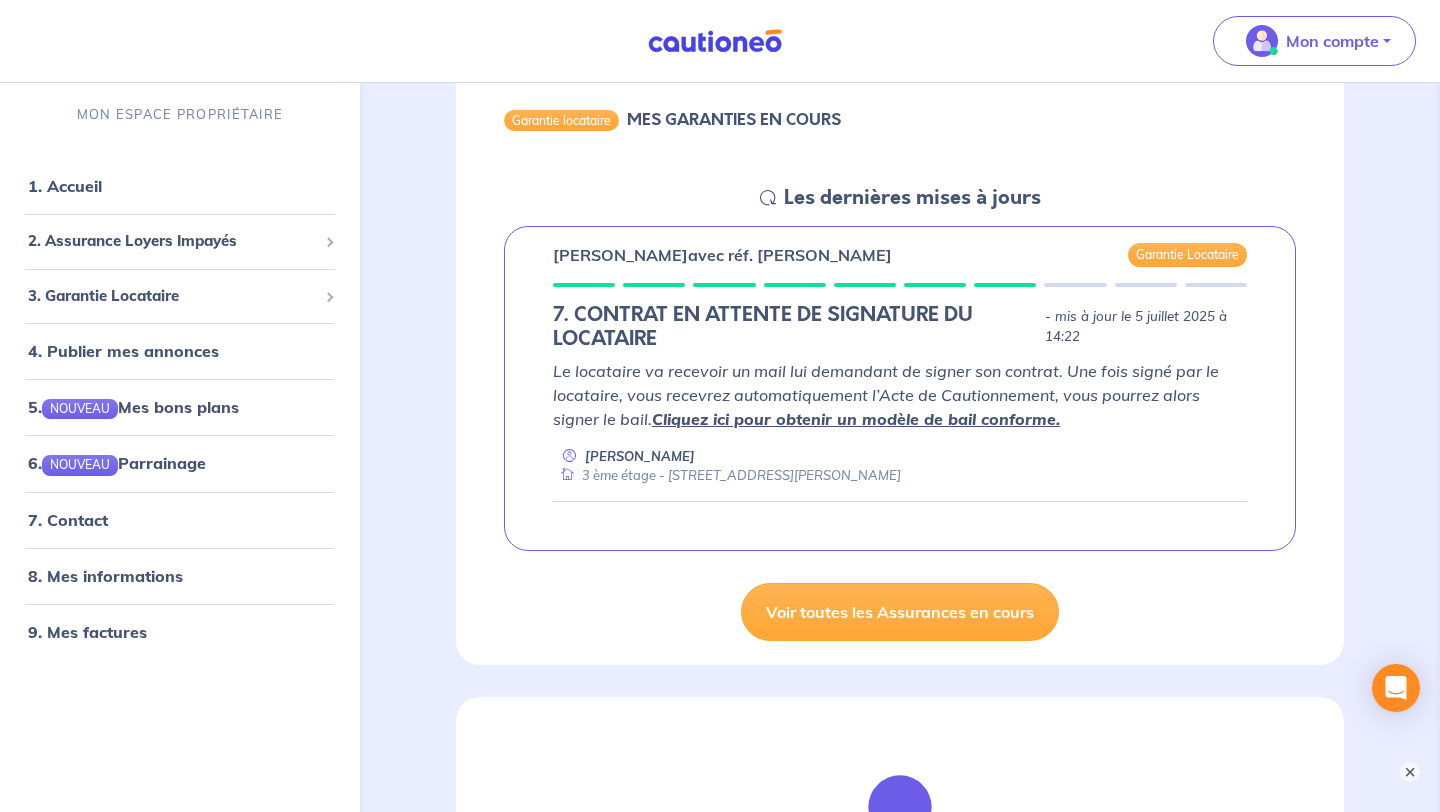 scroll, scrollTop: 252, scrollLeft: 0, axis: vertical 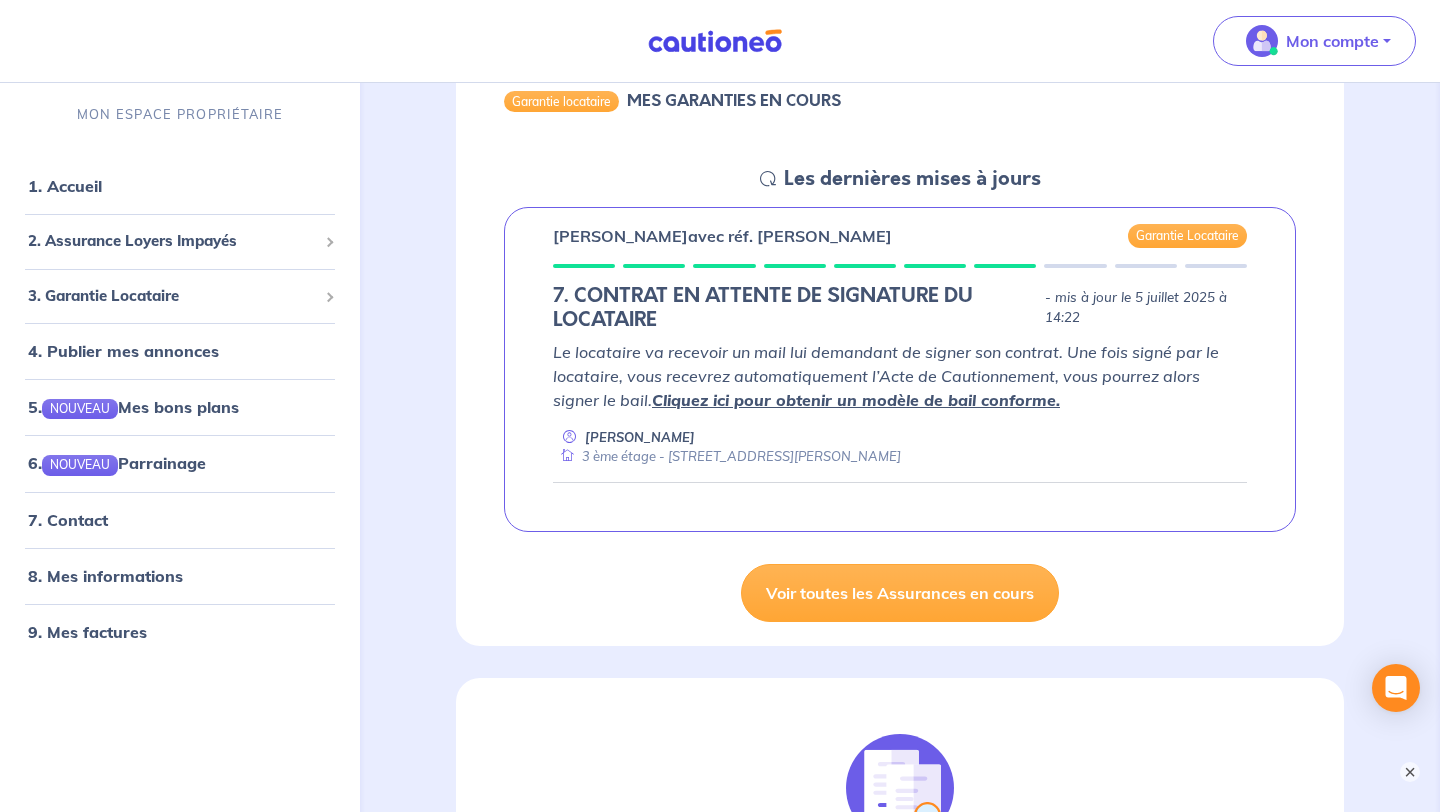 click on "Les dernières mises à jours" at bounding box center [912, 179] 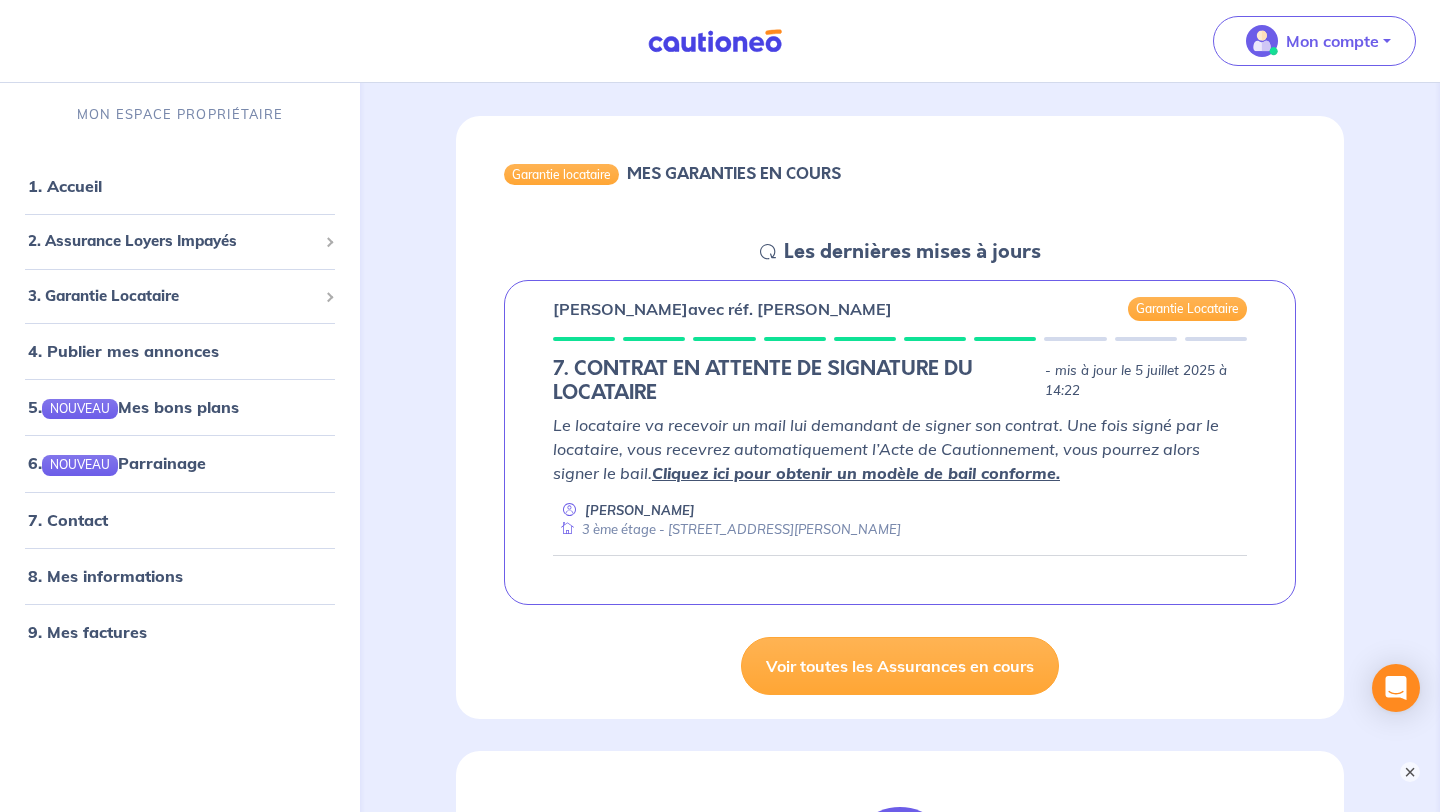 scroll, scrollTop: 208, scrollLeft: 0, axis: vertical 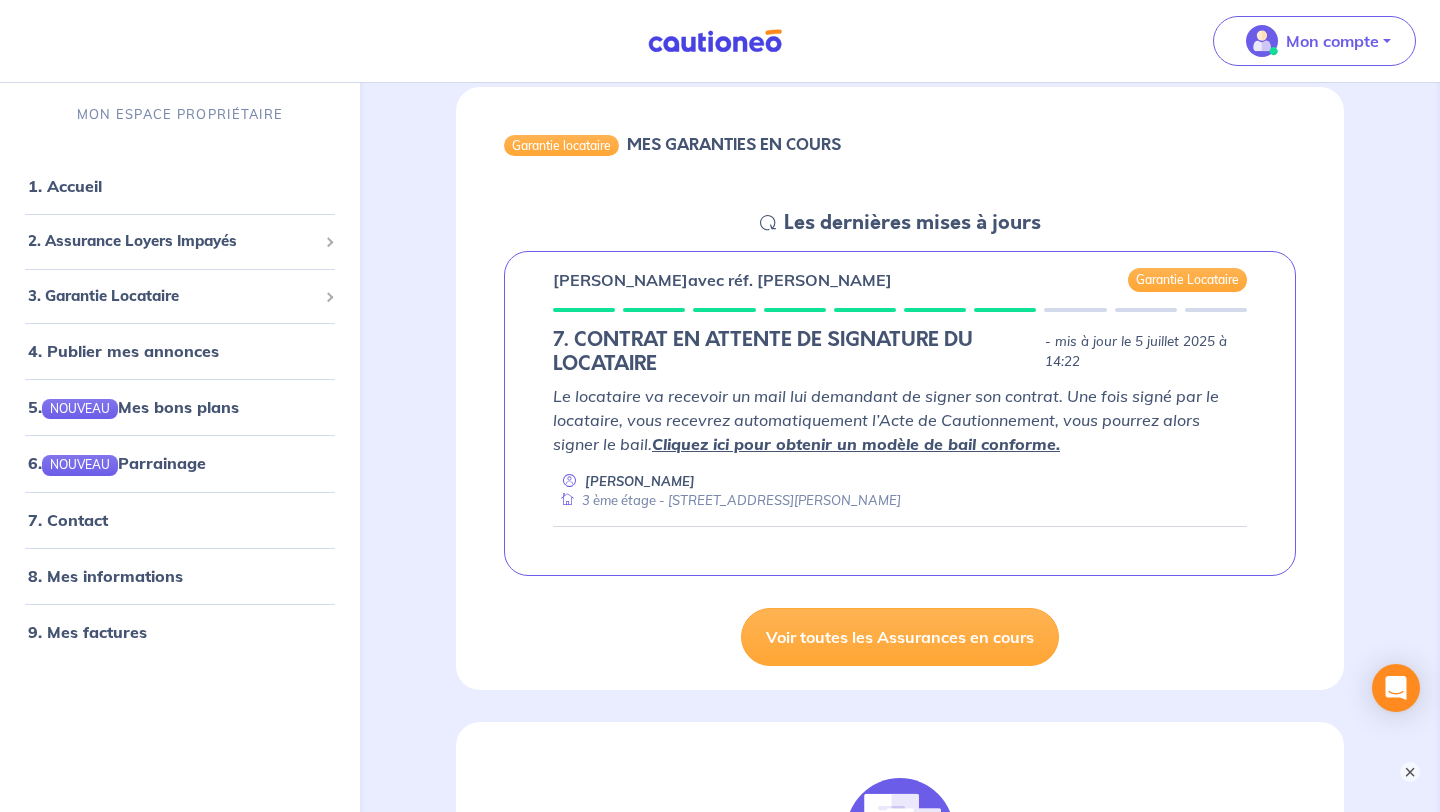 click on "Le locataire va recevoir un mail lui demandant de signer son contrat. Une fois signé par le locataire, vous recevrez automatiquement l’Acte de Cautionnement, vous pourrez alors signer le bail.  Cliquez ici pour obtenir un modèle de bail conforme." at bounding box center (886, 420) 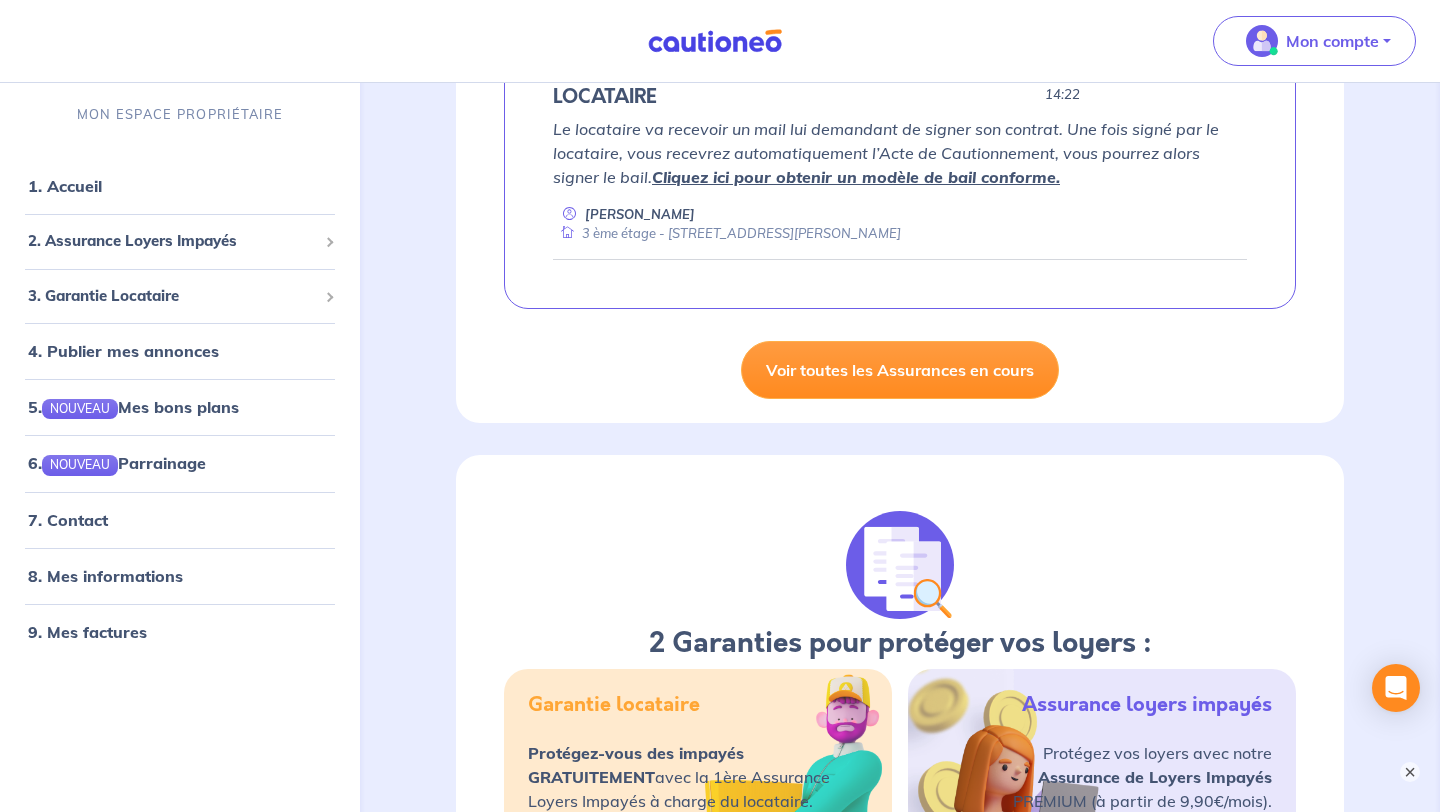 scroll, scrollTop: 393, scrollLeft: 0, axis: vertical 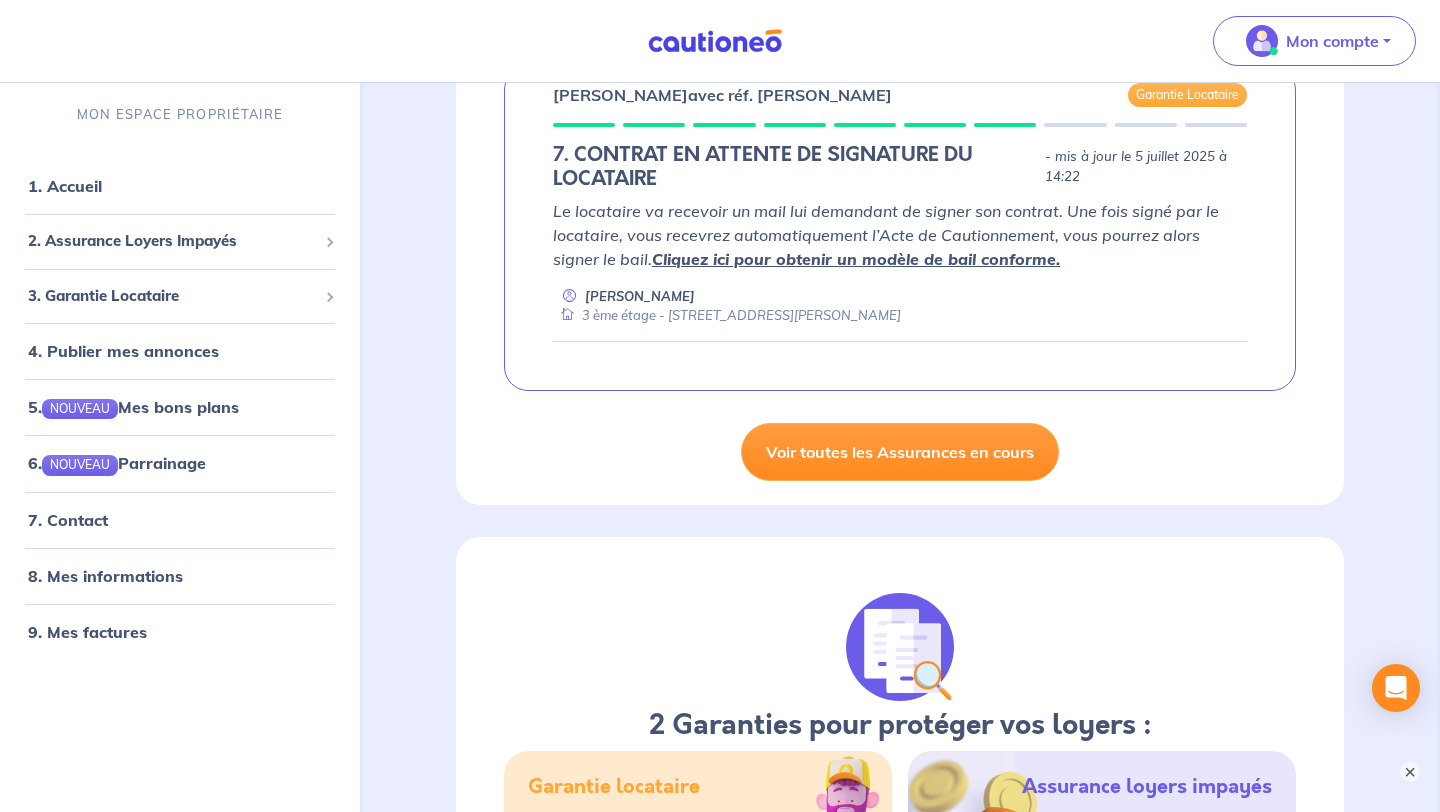 click on "Voir toutes les Assurances en cours" at bounding box center [900, 452] 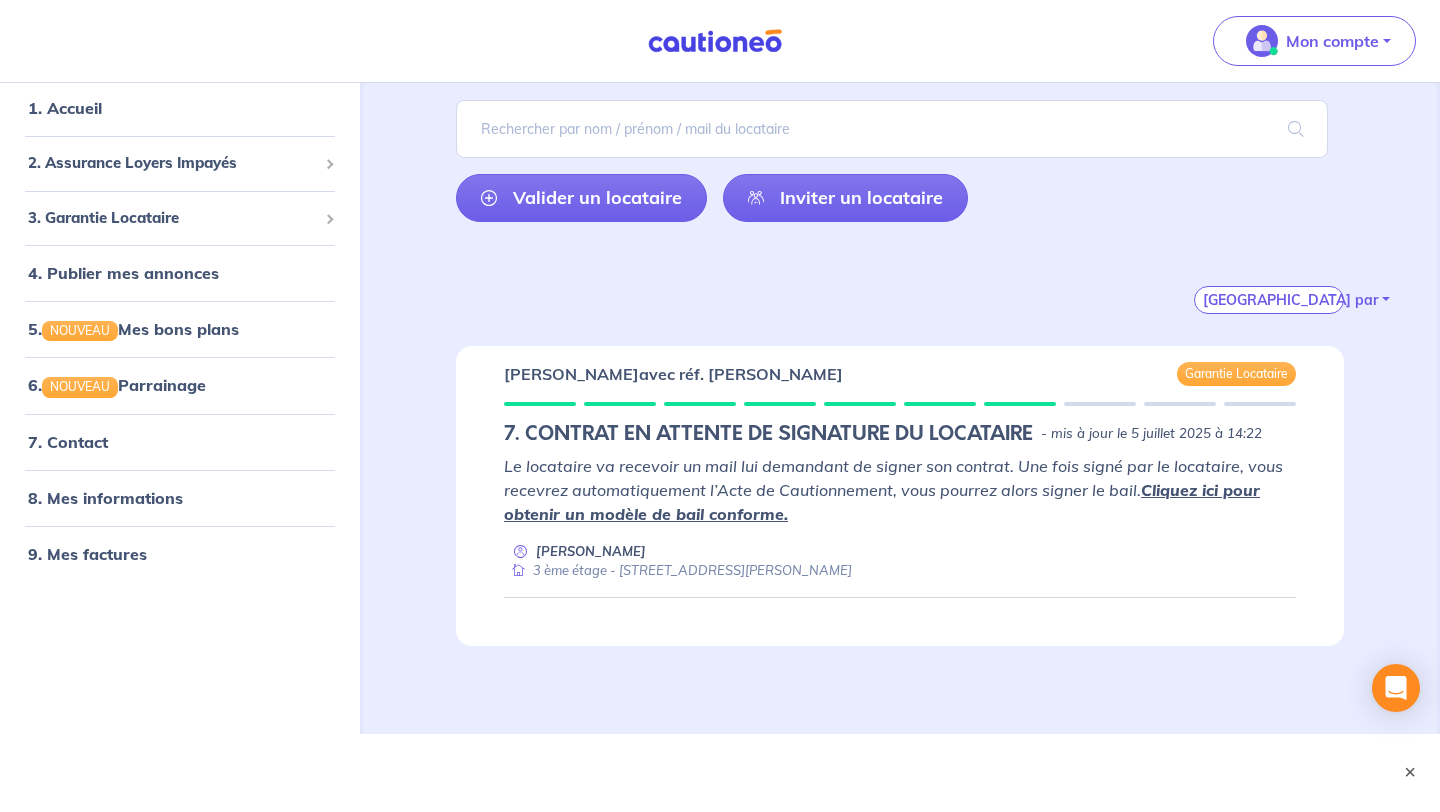 scroll, scrollTop: 210, scrollLeft: 0, axis: vertical 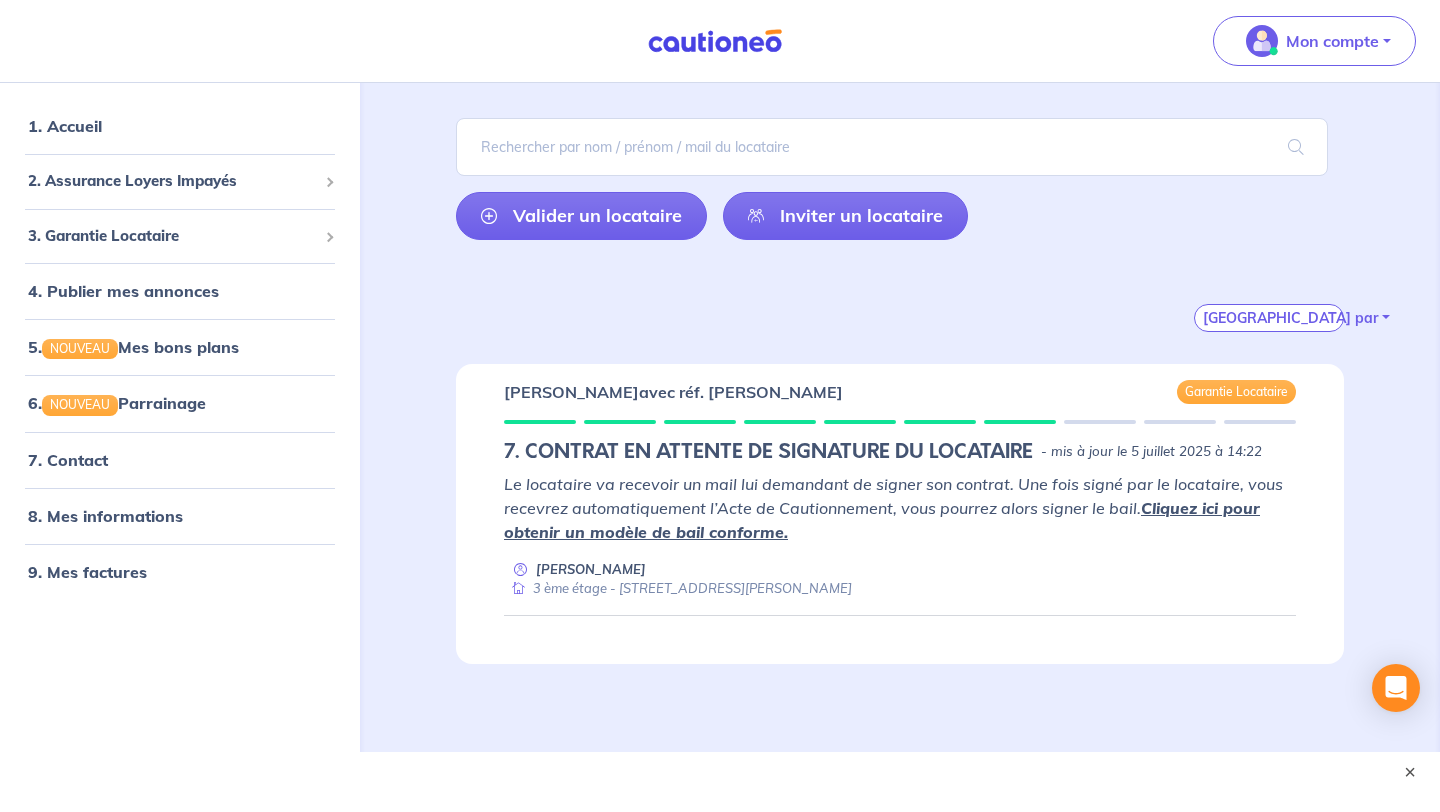 click on "[PERSON_NAME]     avec réf. Oleksandra HLADKA Garantie Locataire 7. CONTRAT EN ATTENTE DE SIGNATURE DU LOCATAIRE - mis à jour le [DATE] 14:22 Le locataire va recevoir un mail lui demandant de signer son contrat. Une fois signé par le locataire, vous recevrez automatiquement l’Acte de Cautionnement, vous pourrez alors signer le bail.  Cliquez ici pour obtenir un modèle de bail conforme. [PERSON_NAME] 3 ème étage - [STREET_ADDRESS][PERSON_NAME]" at bounding box center (900, 514) 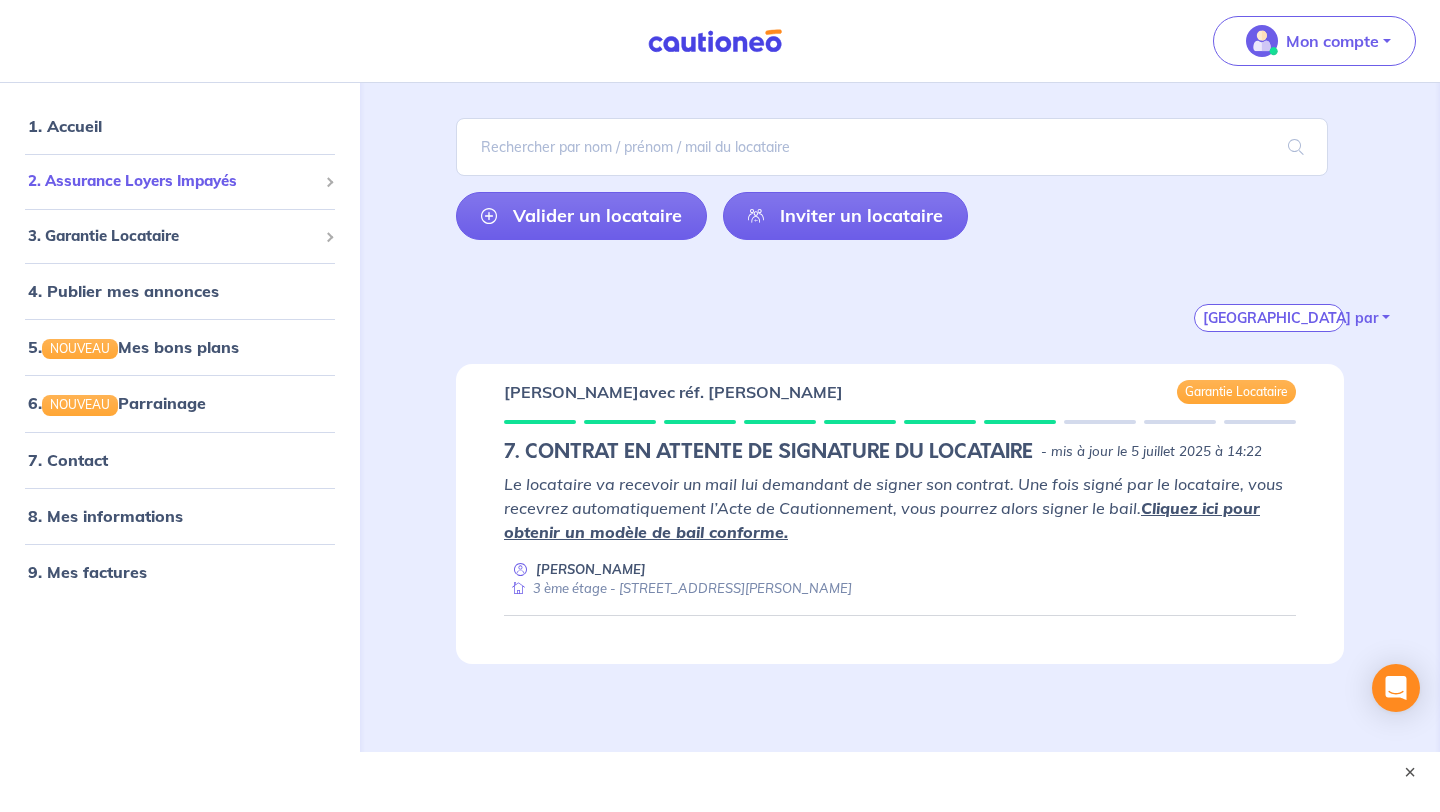 click on "2. Assurance Loyers Impayés" at bounding box center (172, 181) 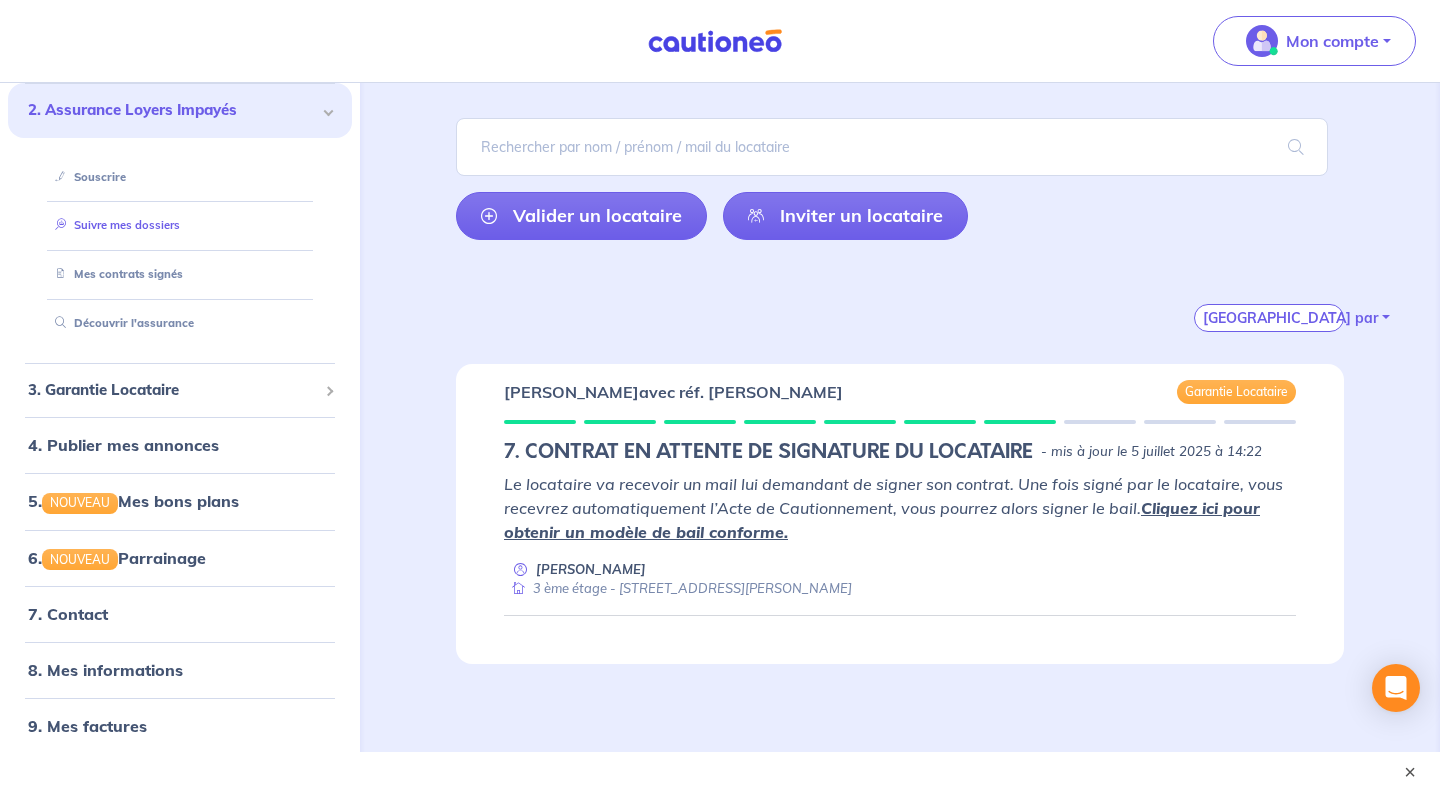 scroll, scrollTop: 82, scrollLeft: 0, axis: vertical 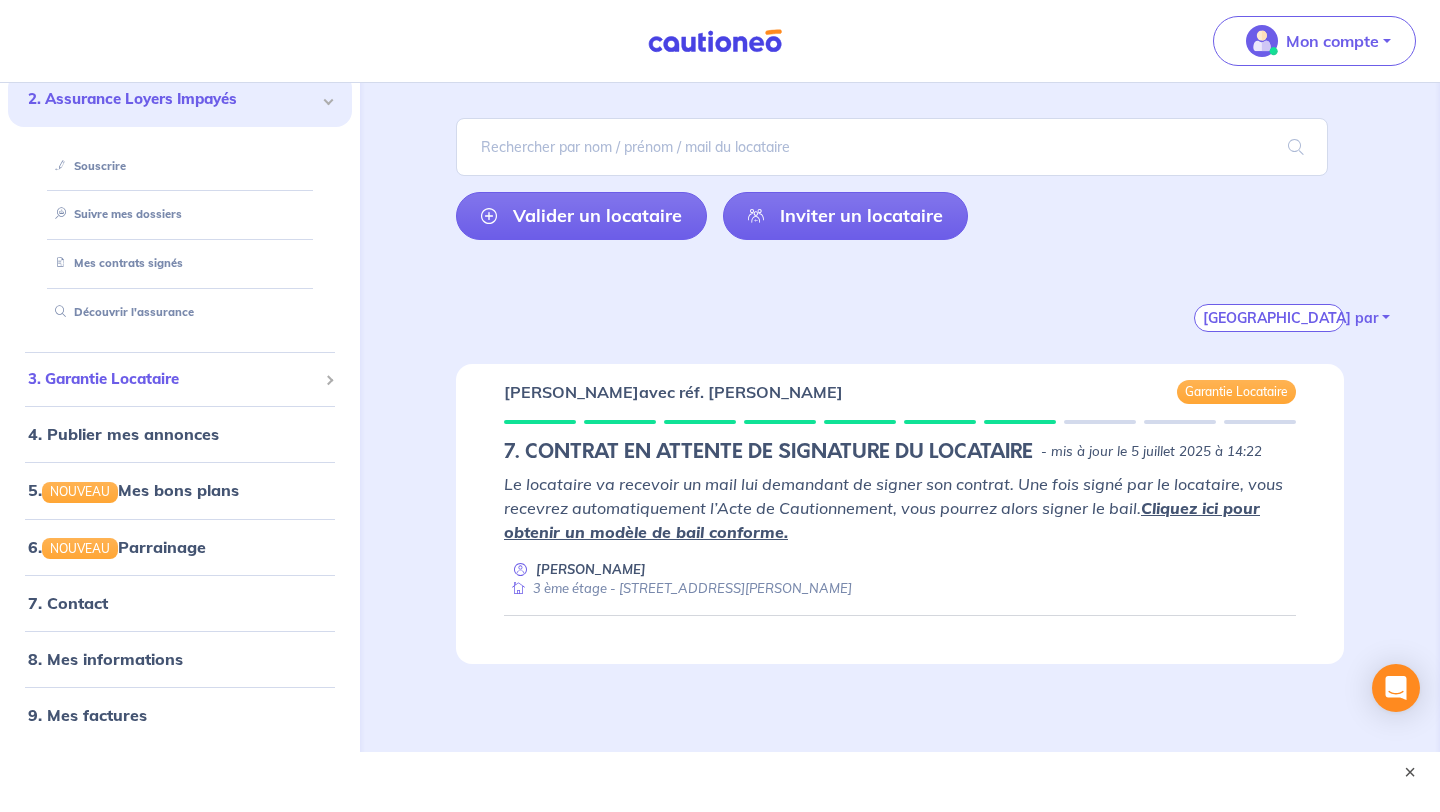 click on "3. Garantie Locataire" at bounding box center [172, 379] 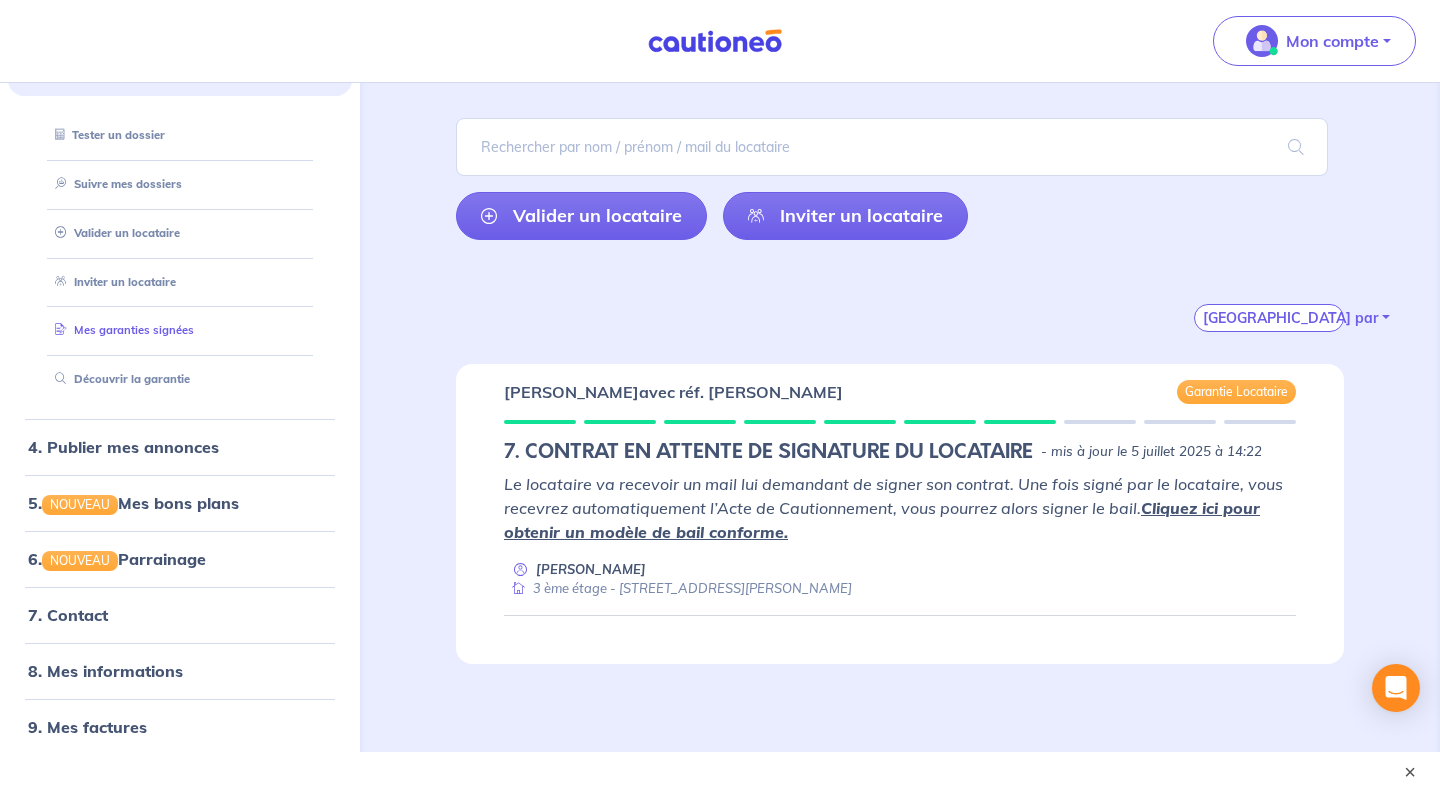 scroll, scrollTop: 180, scrollLeft: 0, axis: vertical 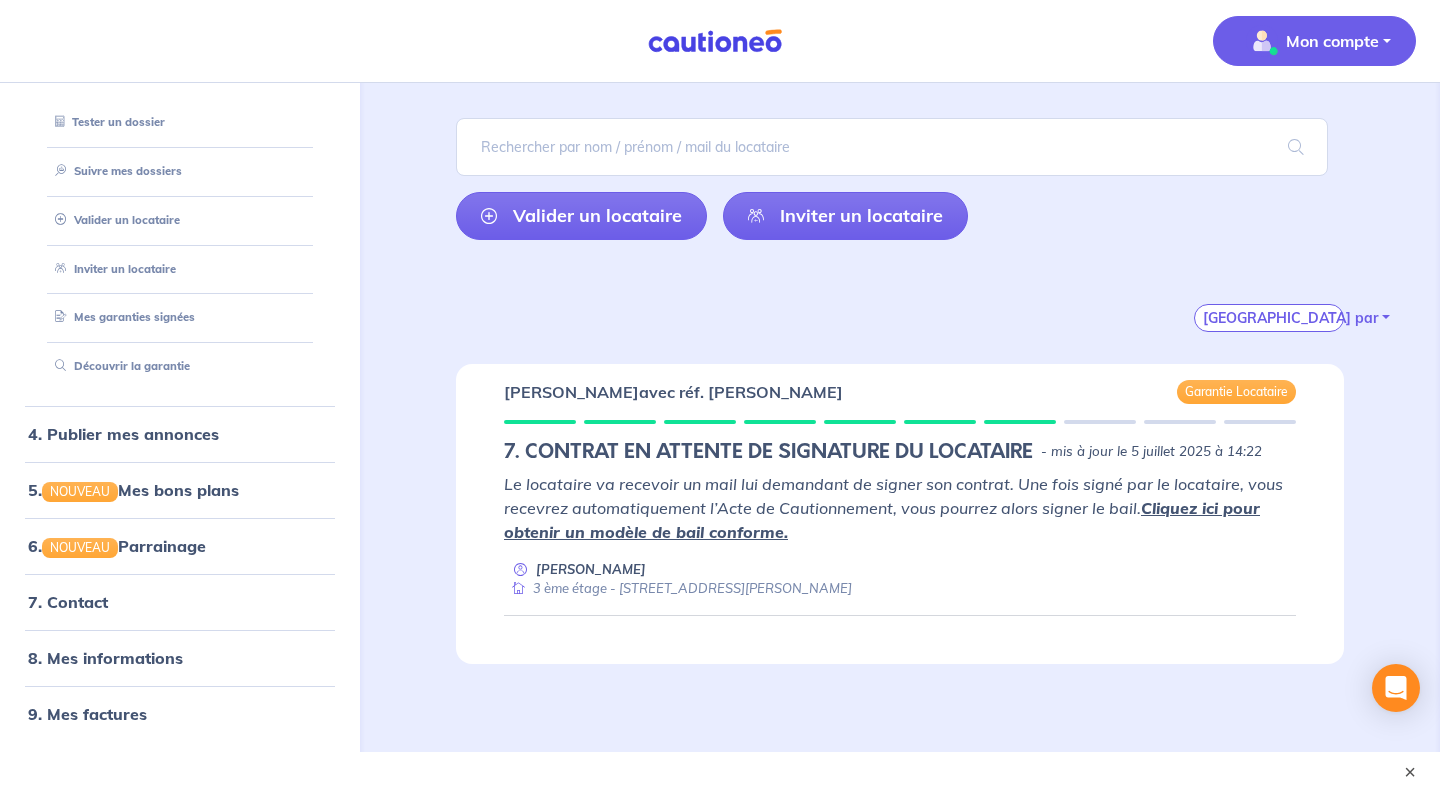 click on "Mon compte" at bounding box center [1332, 41] 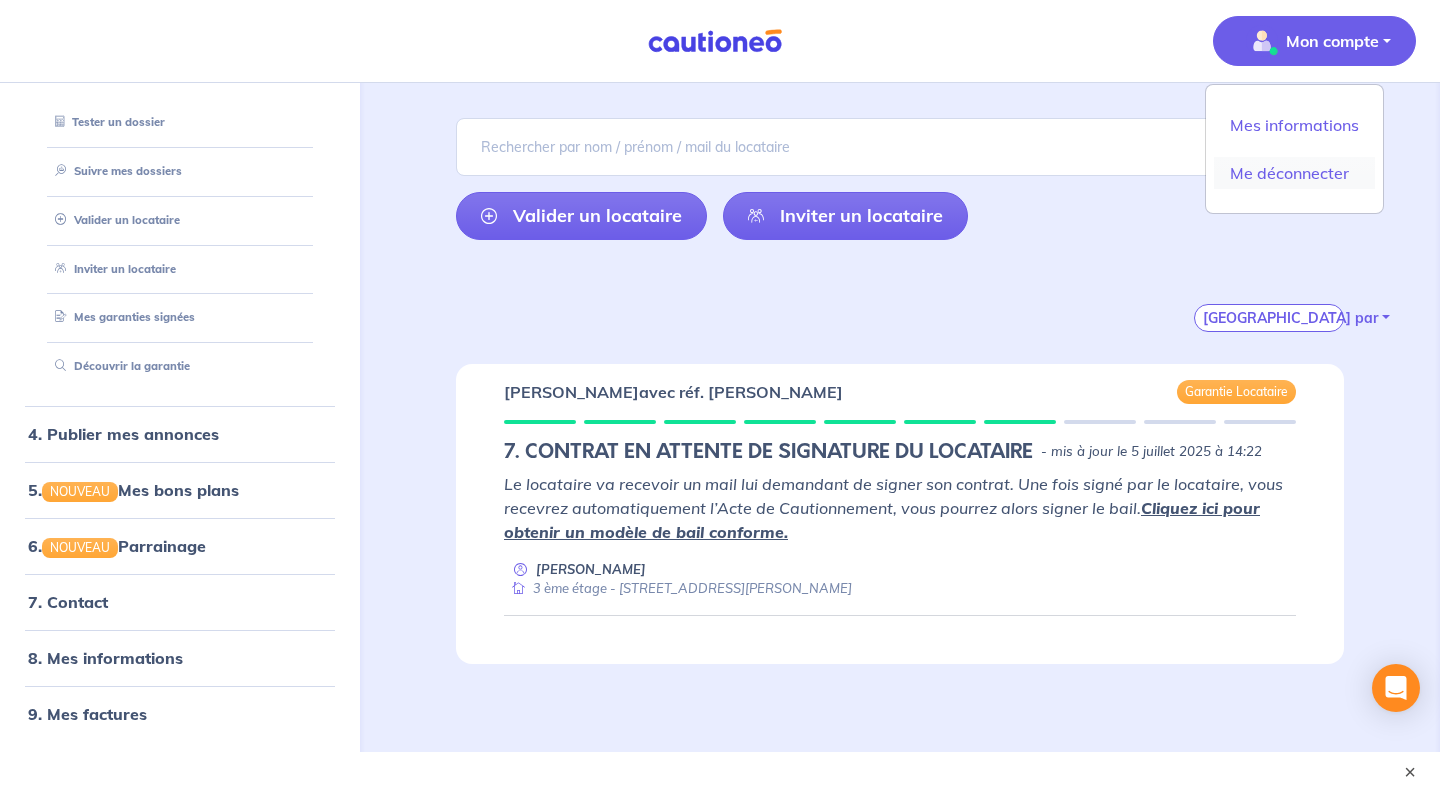 click on "Me déconnecter" at bounding box center (1294, 173) 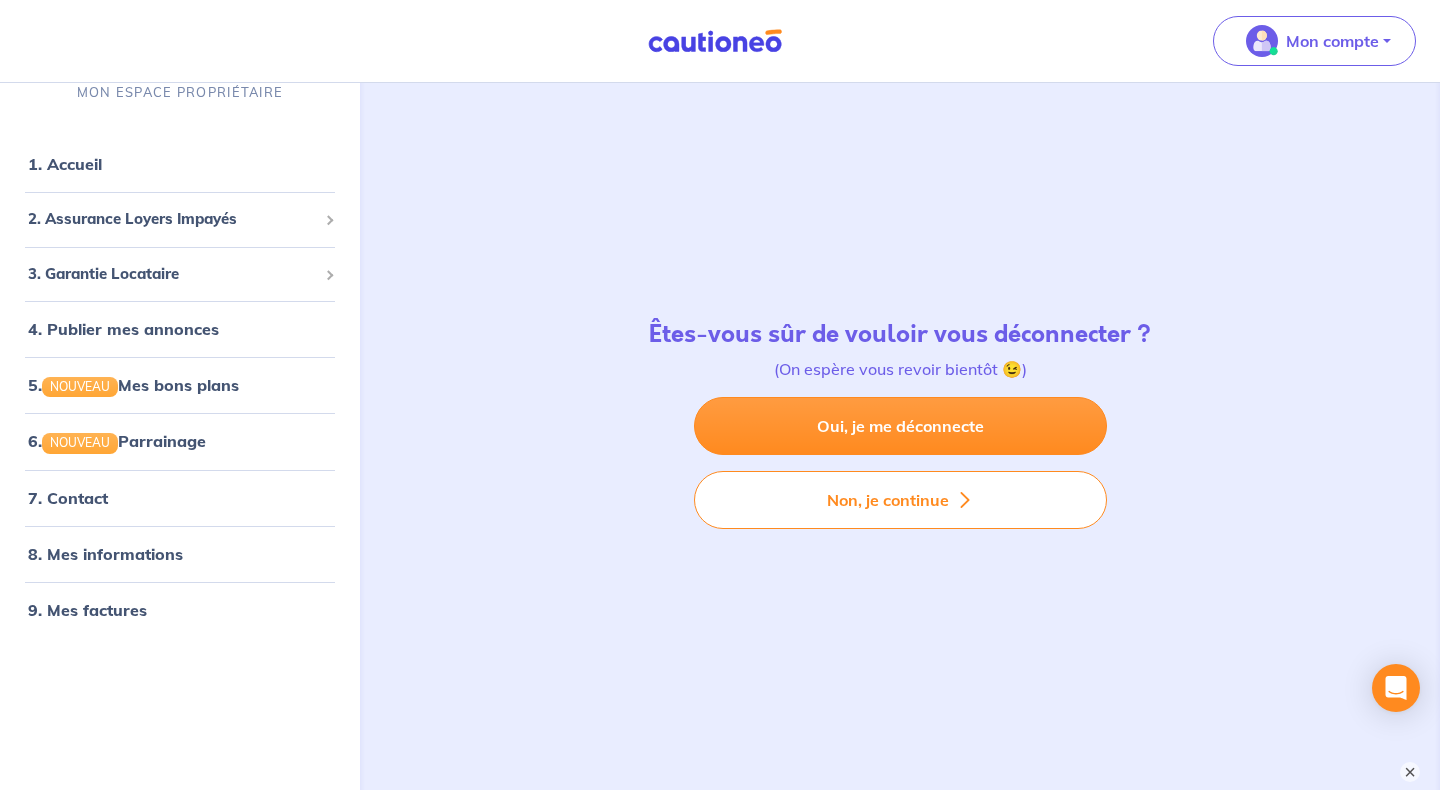 scroll, scrollTop: 0, scrollLeft: 0, axis: both 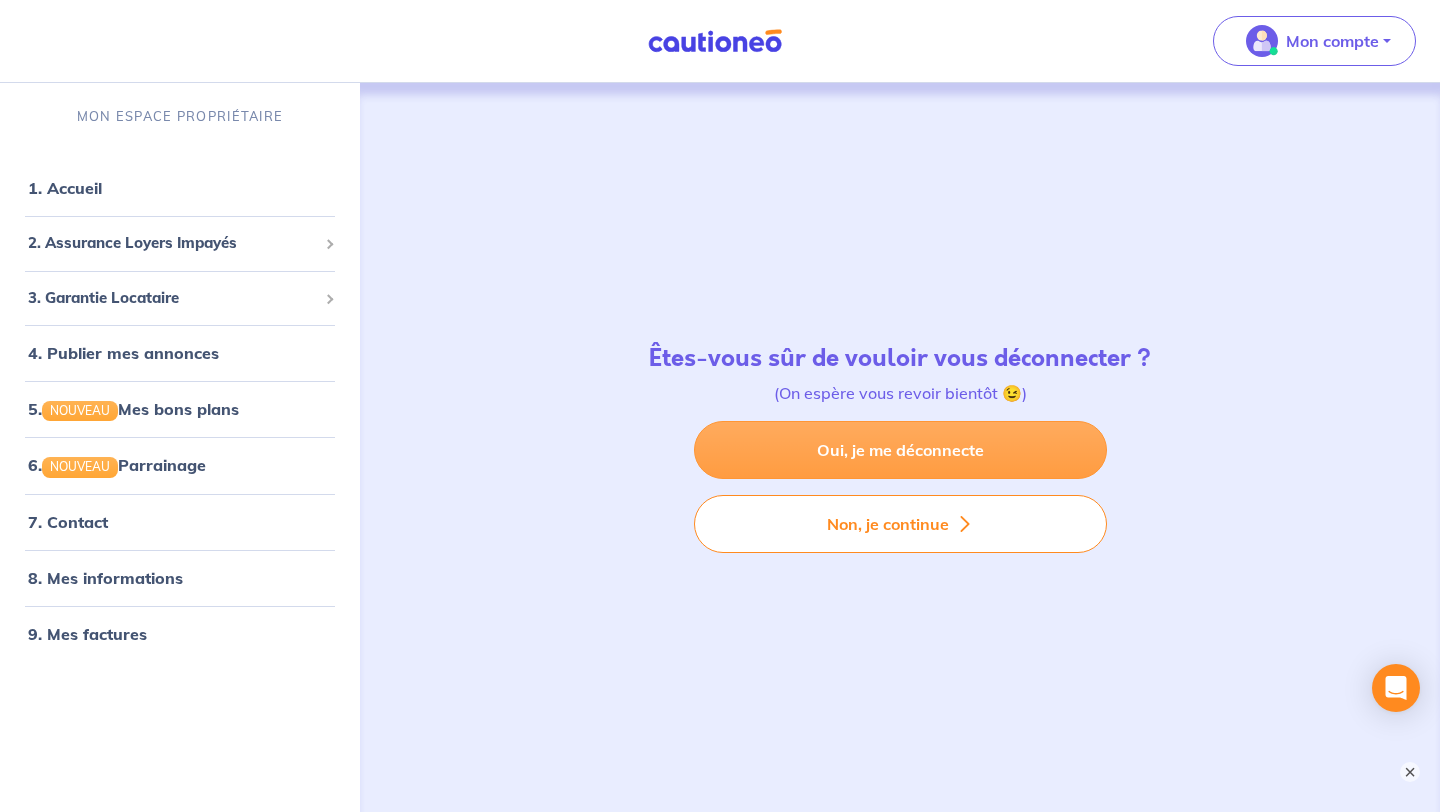 click on "Oui, je me déconnecte" at bounding box center (900, 450) 